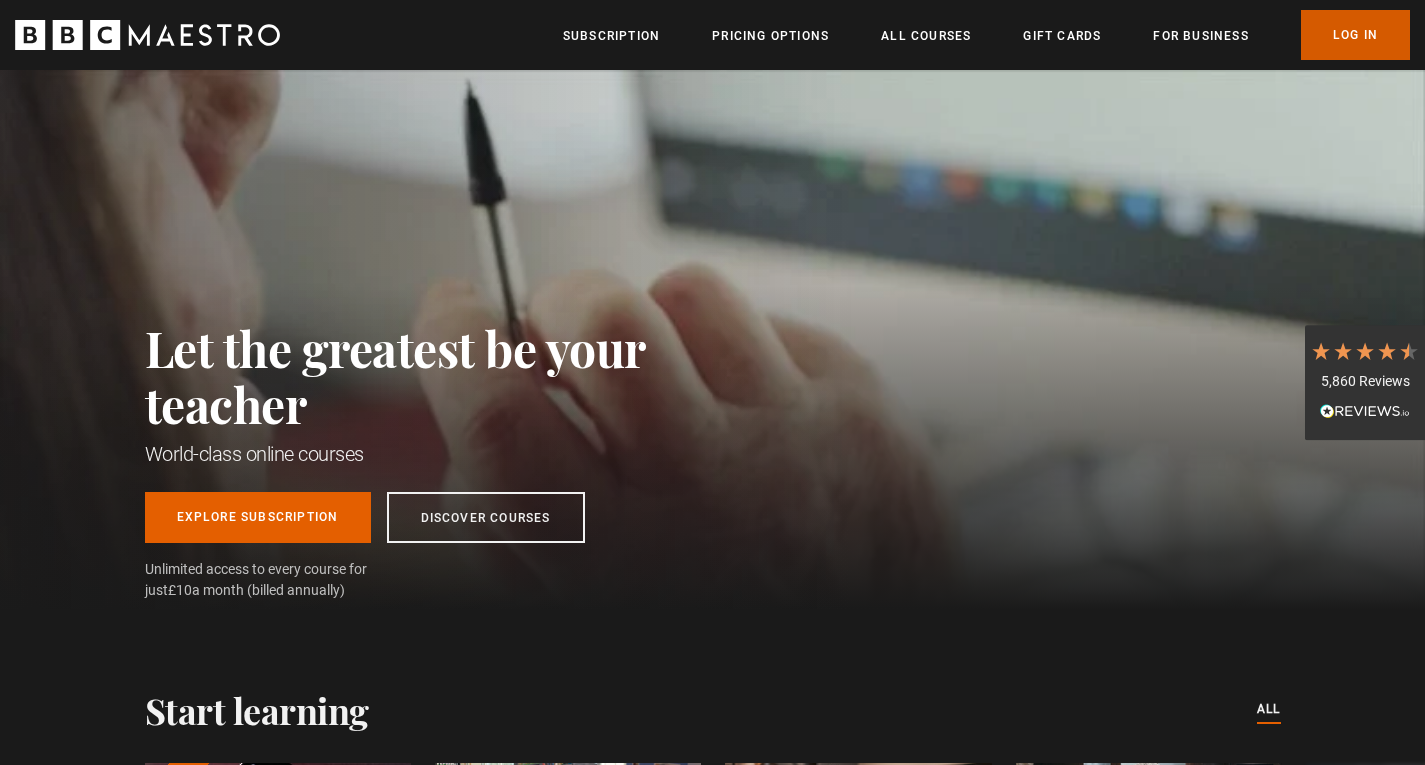 scroll, scrollTop: 0, scrollLeft: 0, axis: both 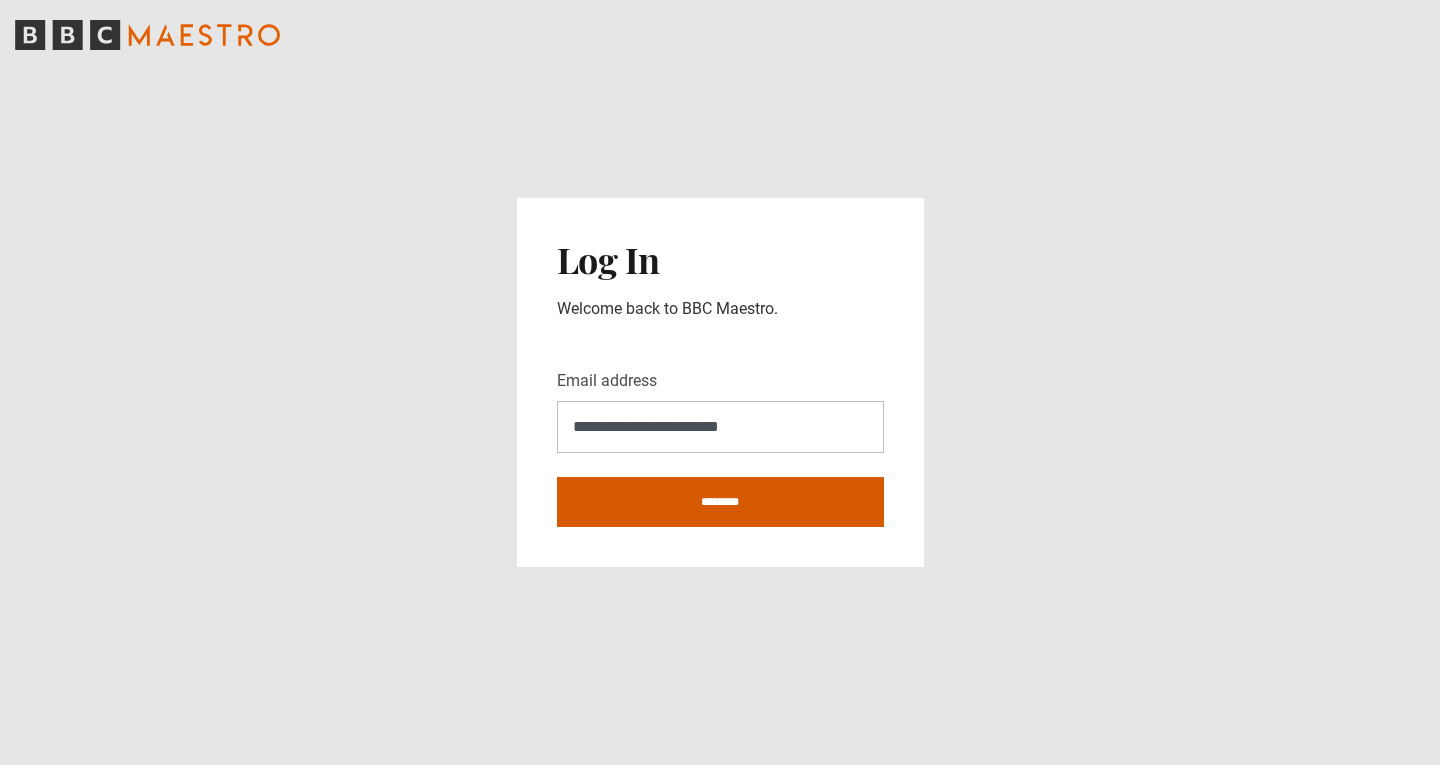 click on "********" at bounding box center (720, 502) 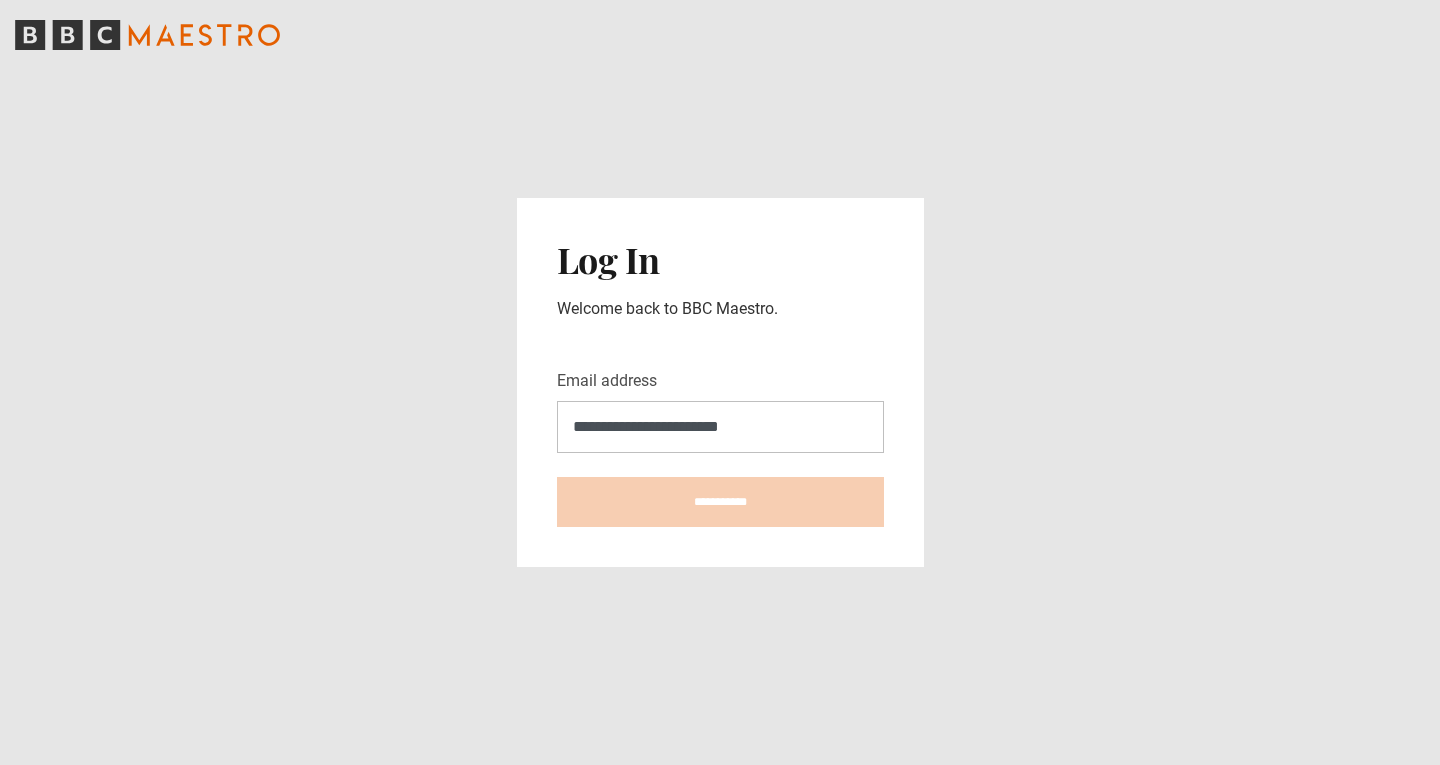 type on "**********" 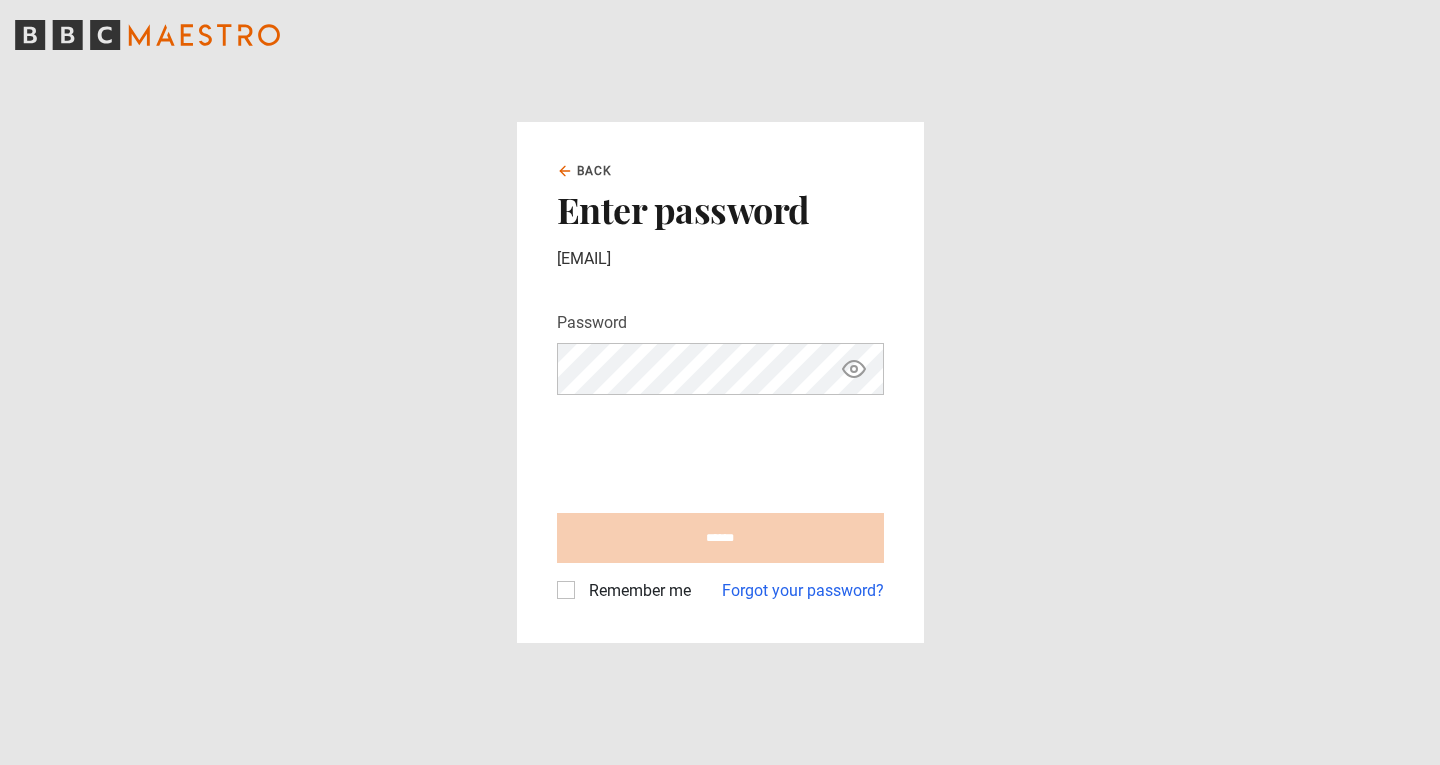 scroll, scrollTop: 0, scrollLeft: 0, axis: both 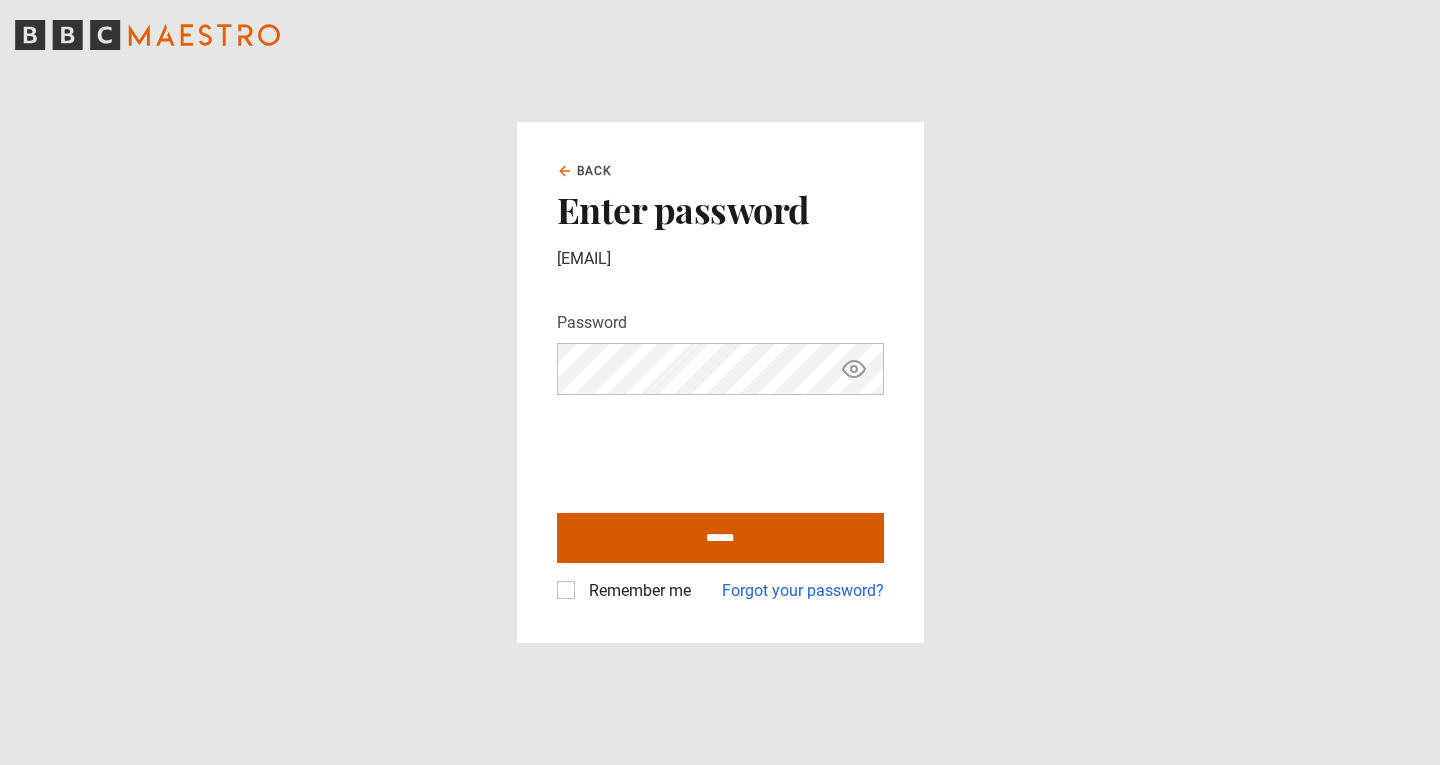 click on "******" at bounding box center [720, 538] 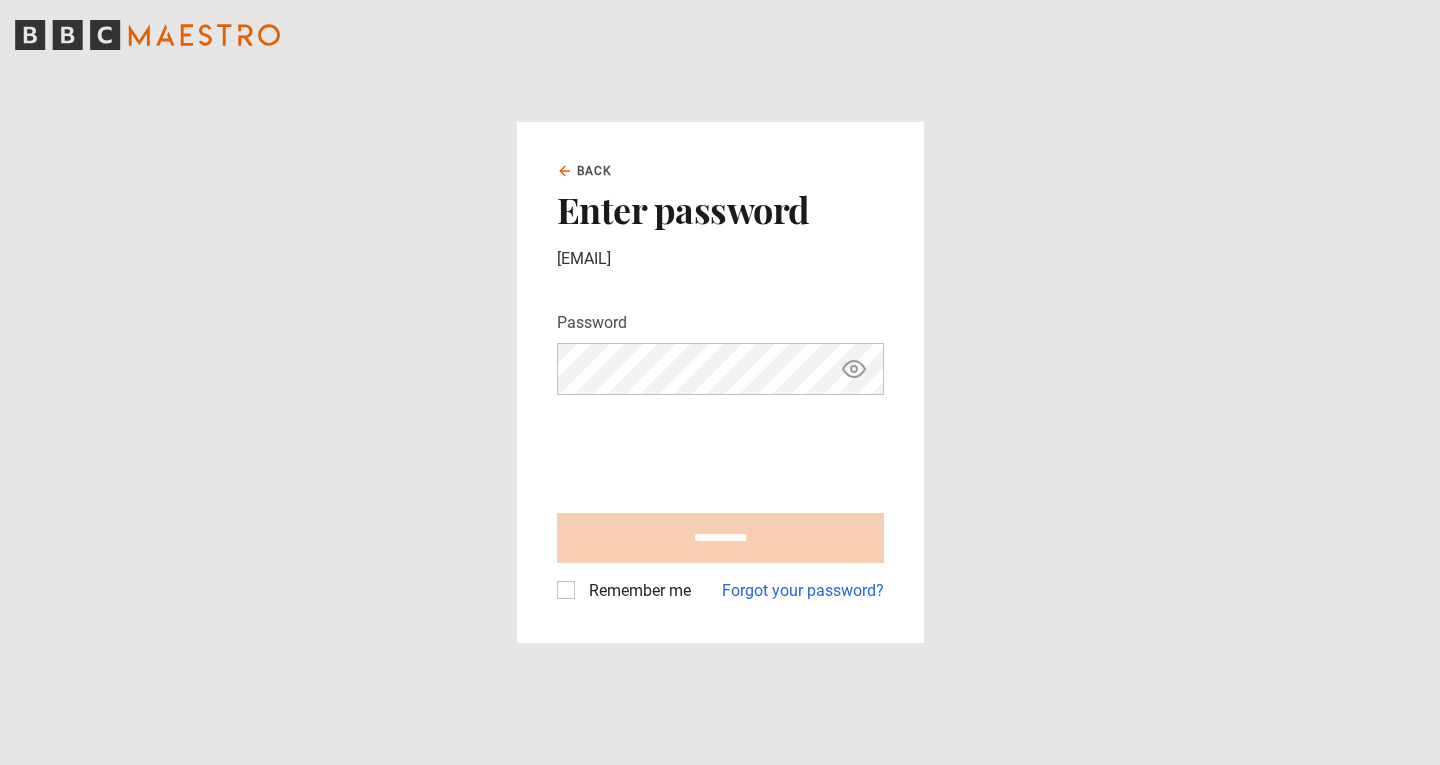 type on "**********" 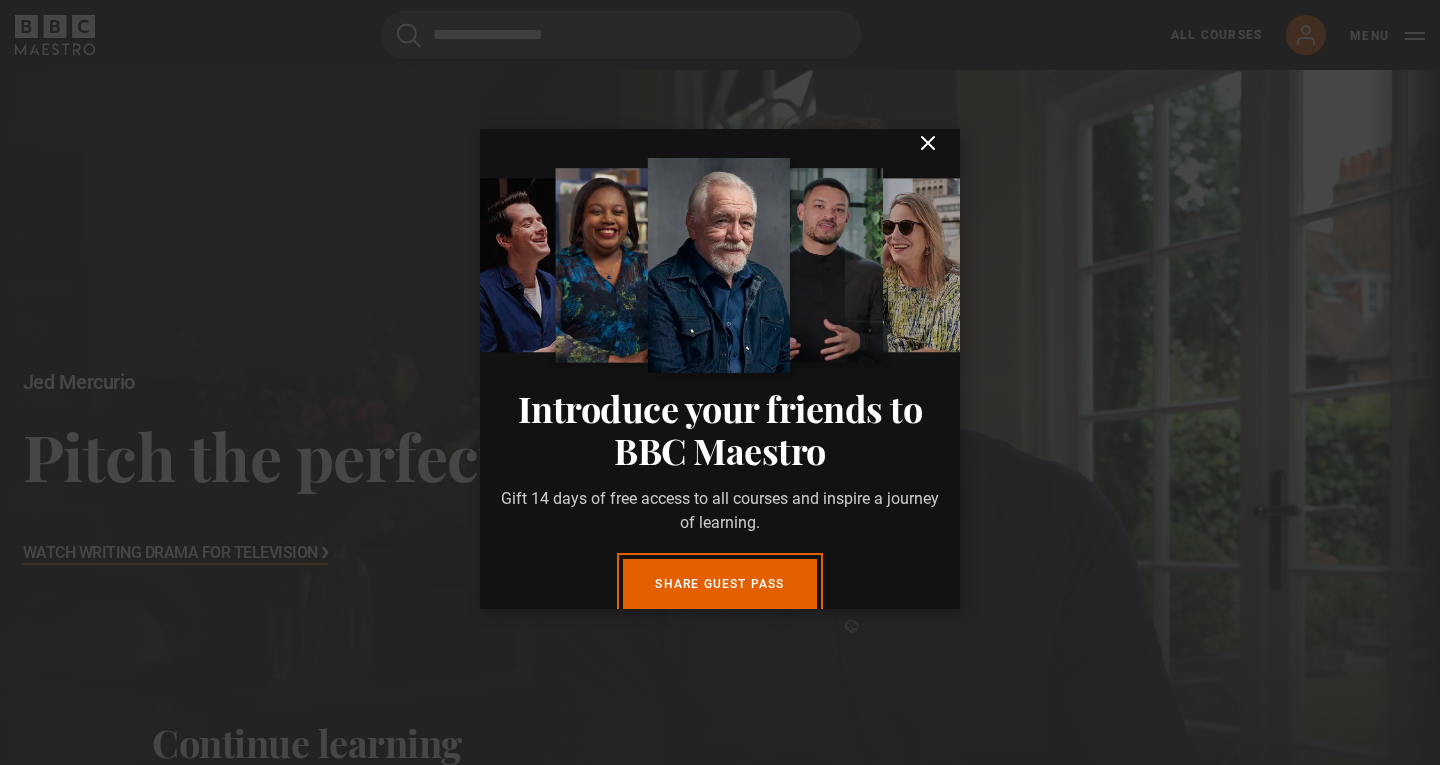 scroll, scrollTop: 0, scrollLeft: 0, axis: both 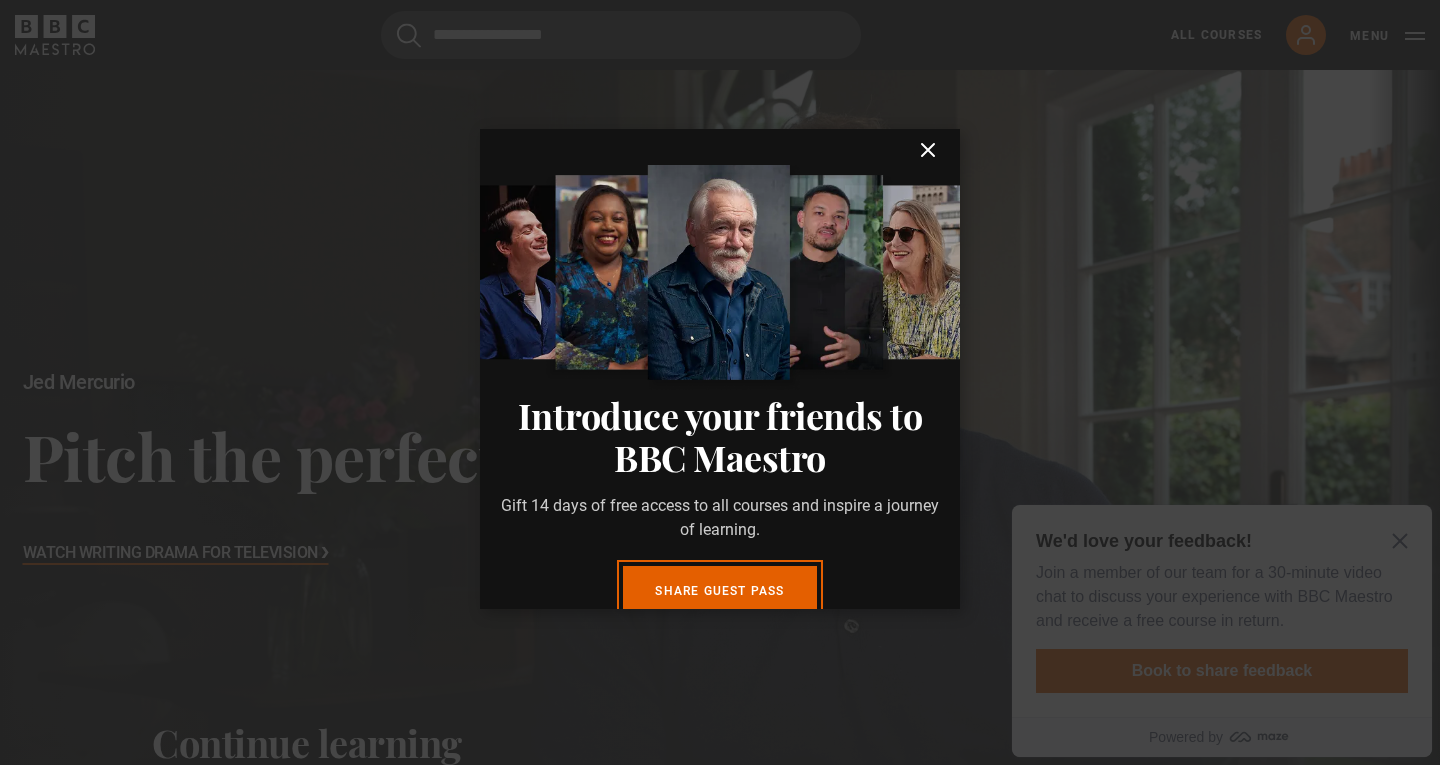 click 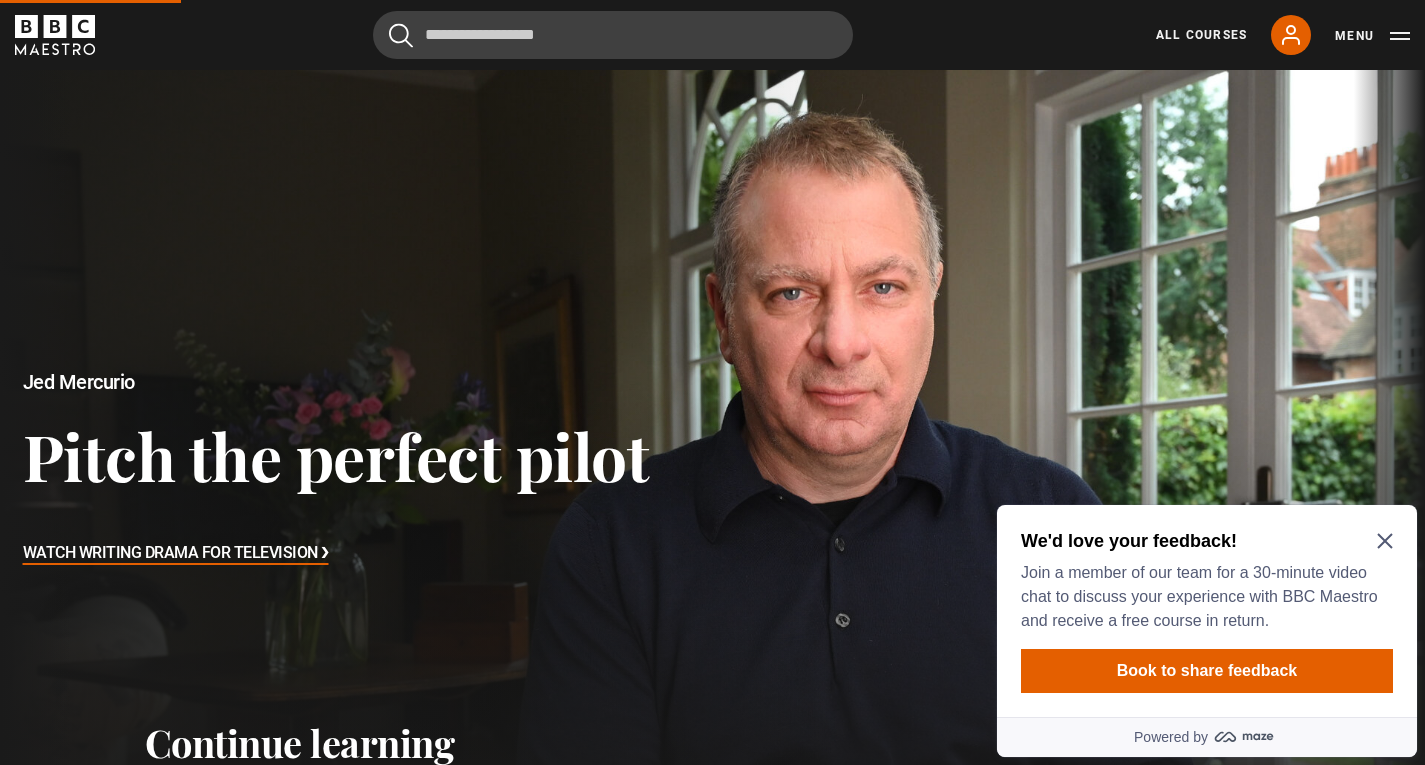 click on "We'd love your feedback! Join a member of our team for a 30-minute video chat to discuss your experience with BBC Maestro and receive a free course in return." at bounding box center (1207, 581) 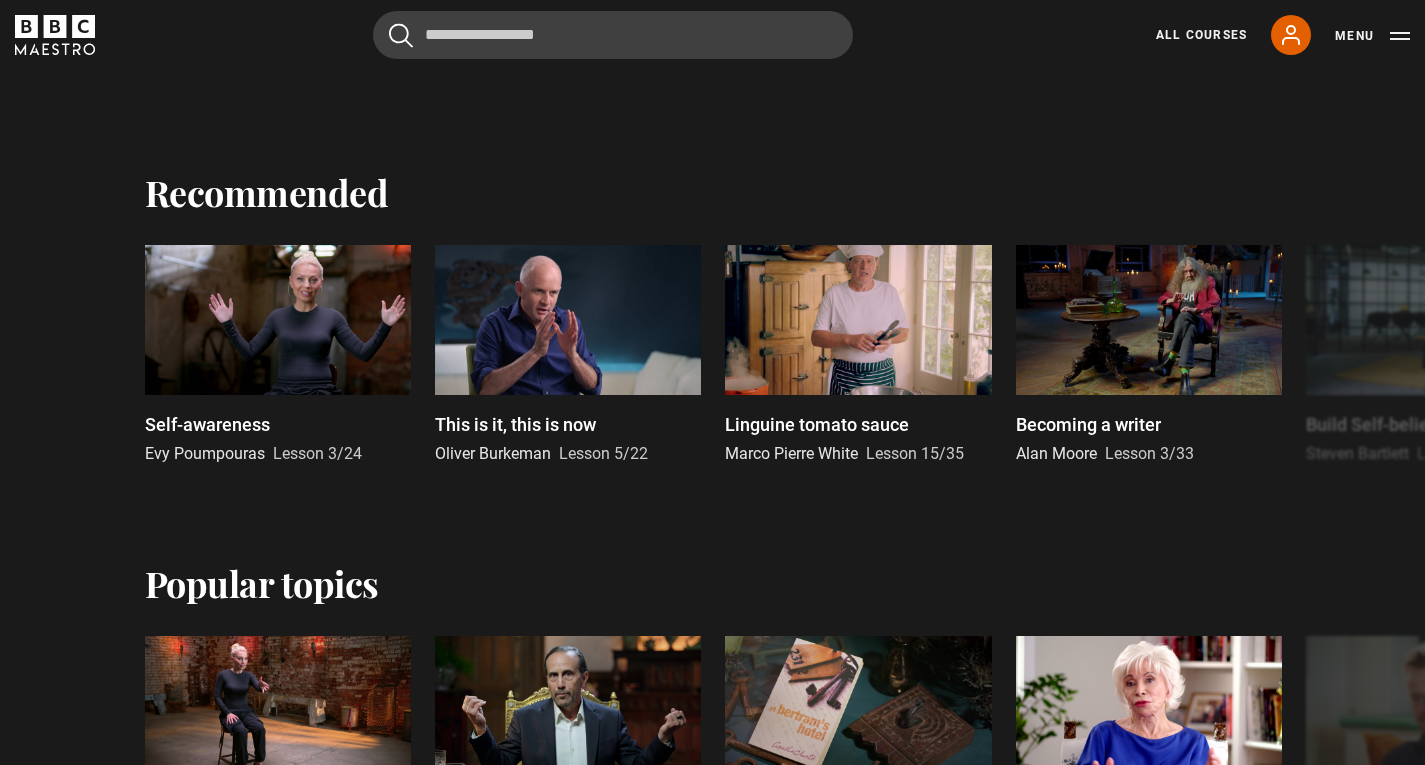 scroll, scrollTop: 945, scrollLeft: 0, axis: vertical 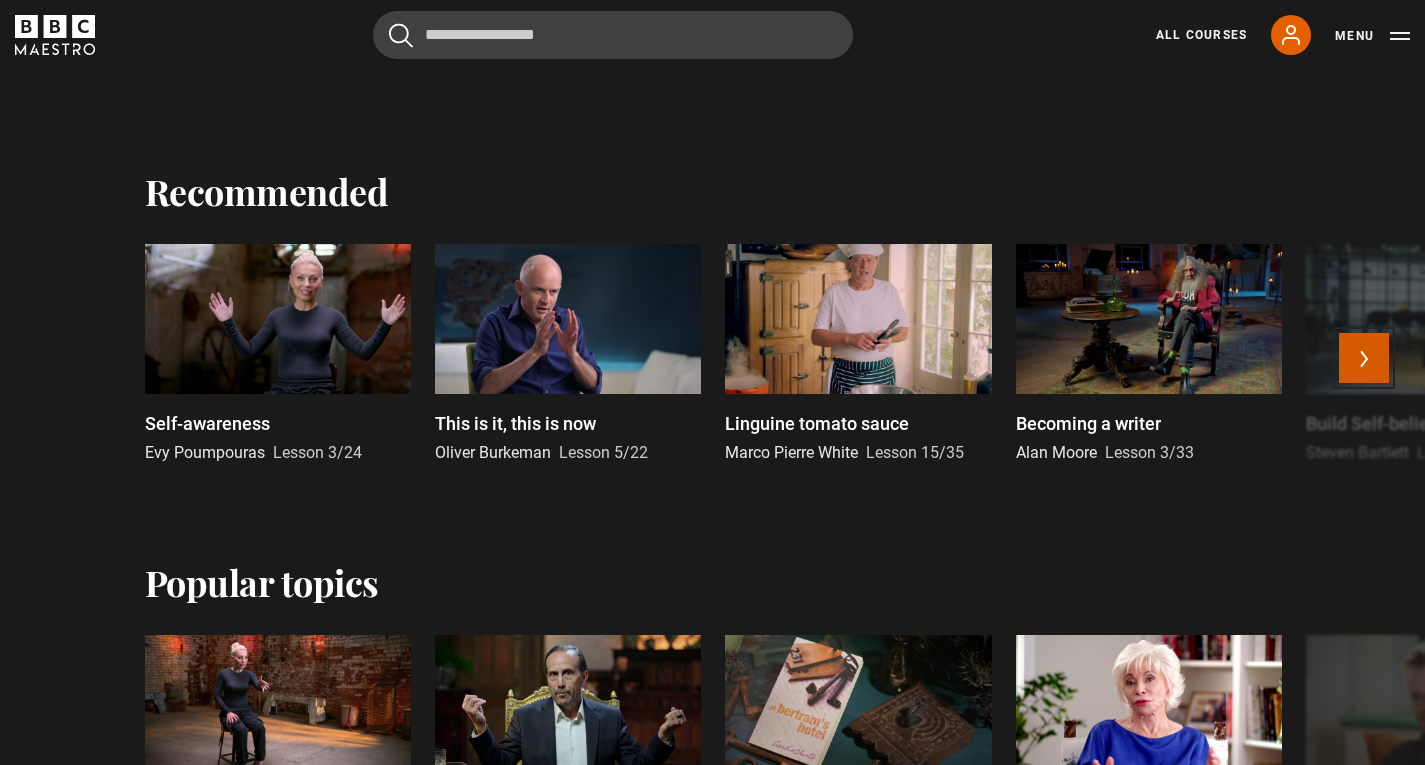 click on "Next" at bounding box center [1364, 358] 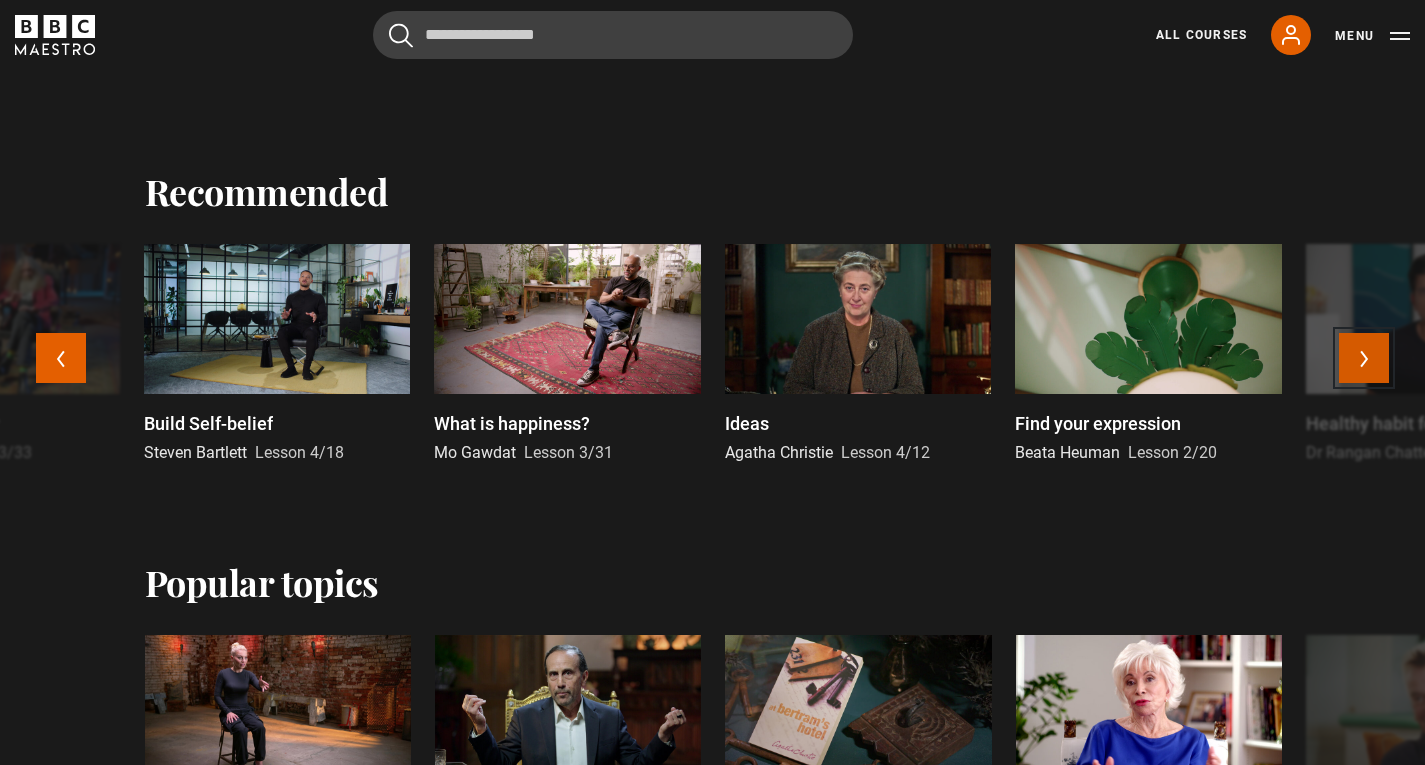 click on "Next" at bounding box center (1364, 358) 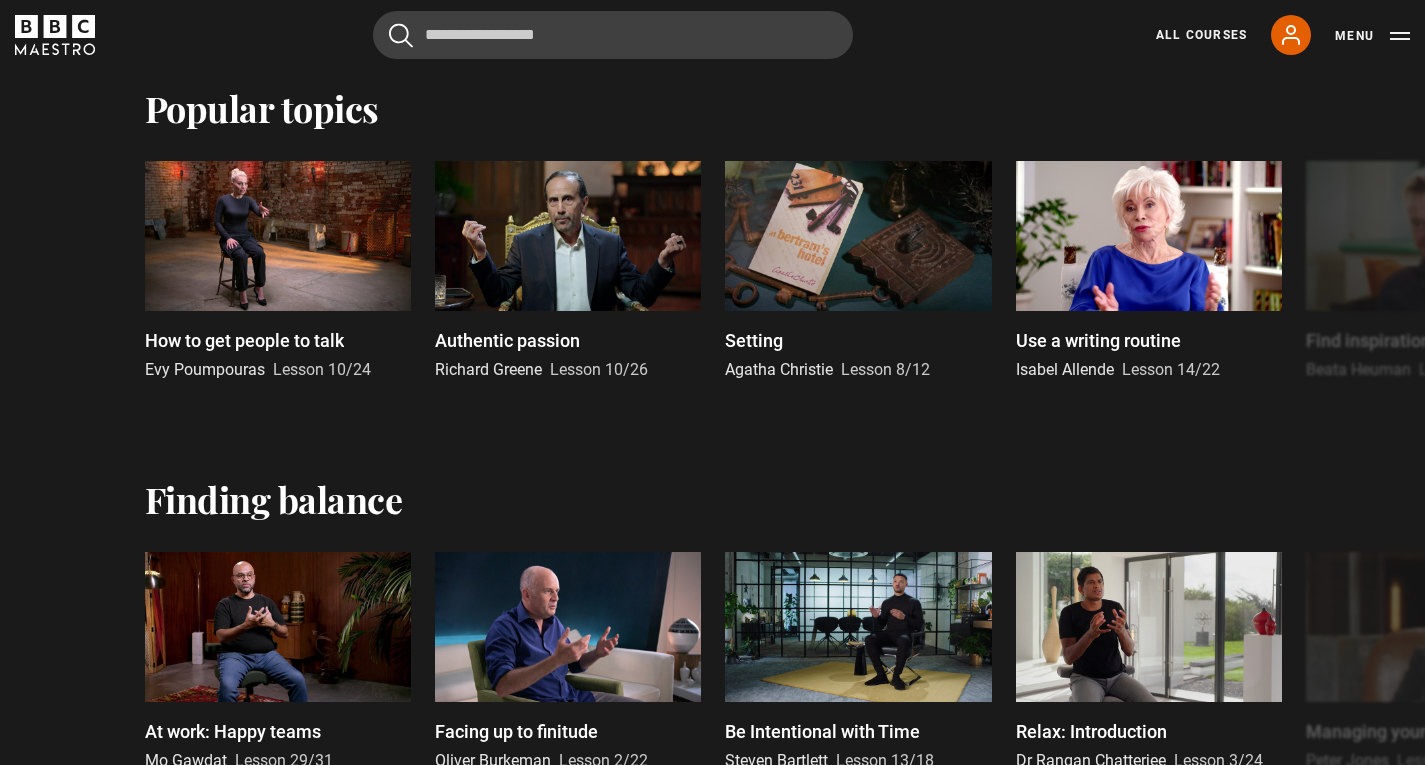 scroll, scrollTop: 1420, scrollLeft: 0, axis: vertical 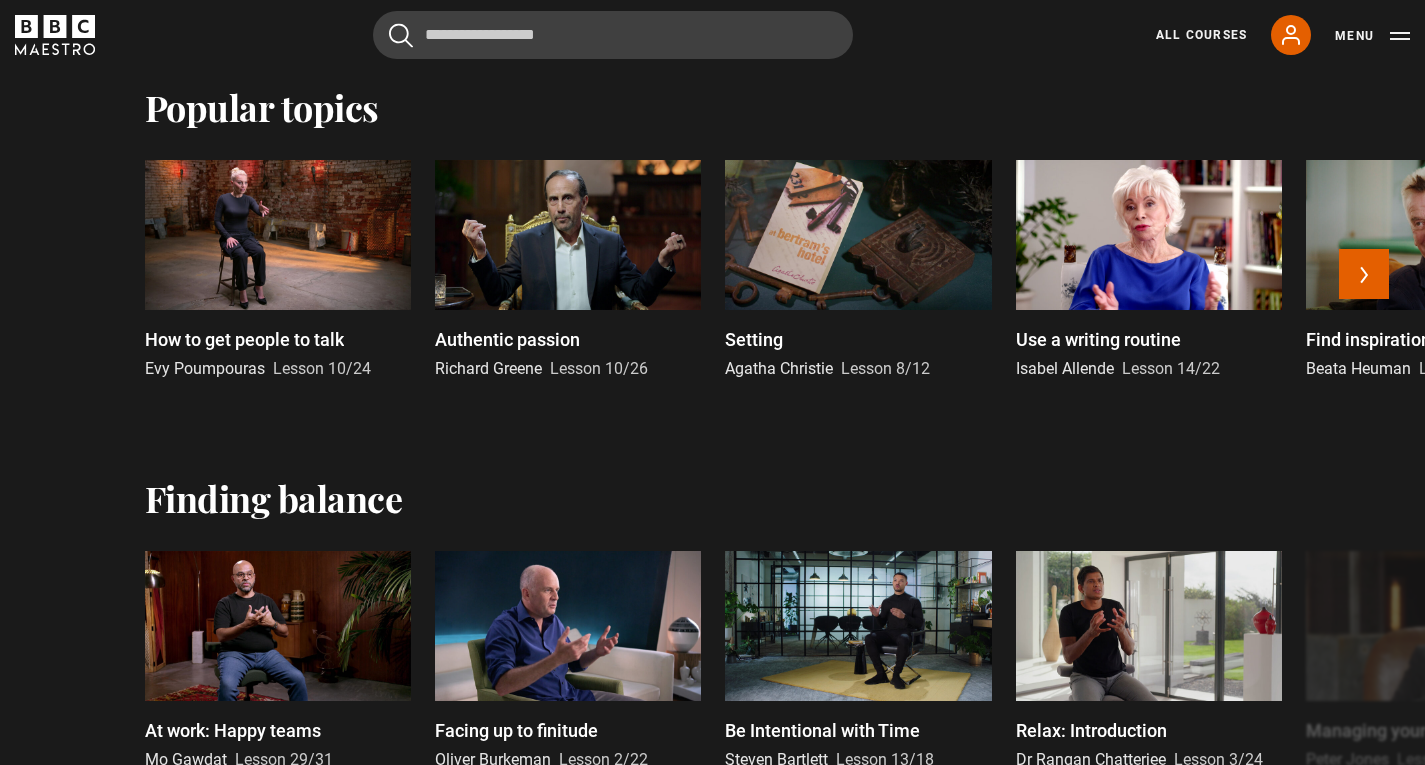 click on "Use a writing routine
Isabel Allende
Lesson 14/22" at bounding box center (1149, 270) 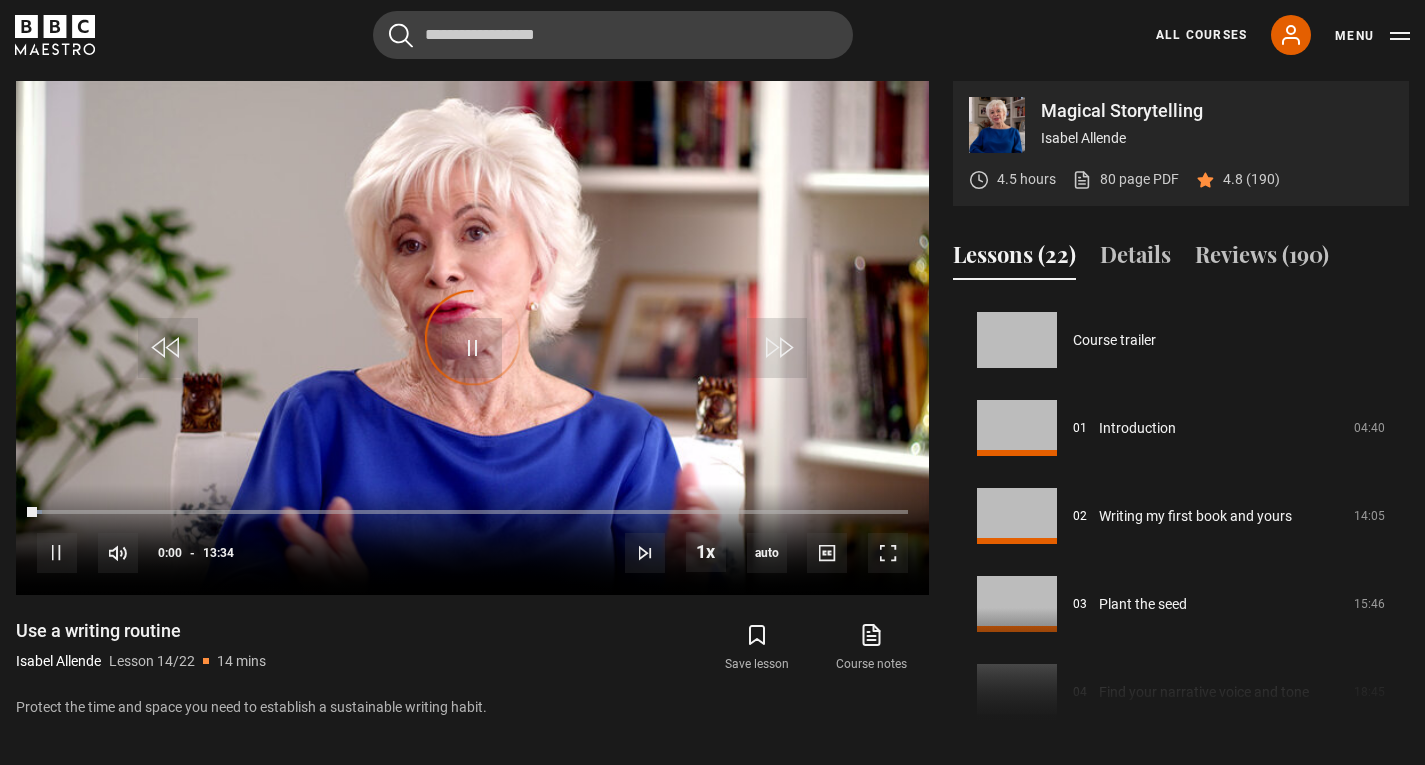 scroll, scrollTop: 977, scrollLeft: 0, axis: vertical 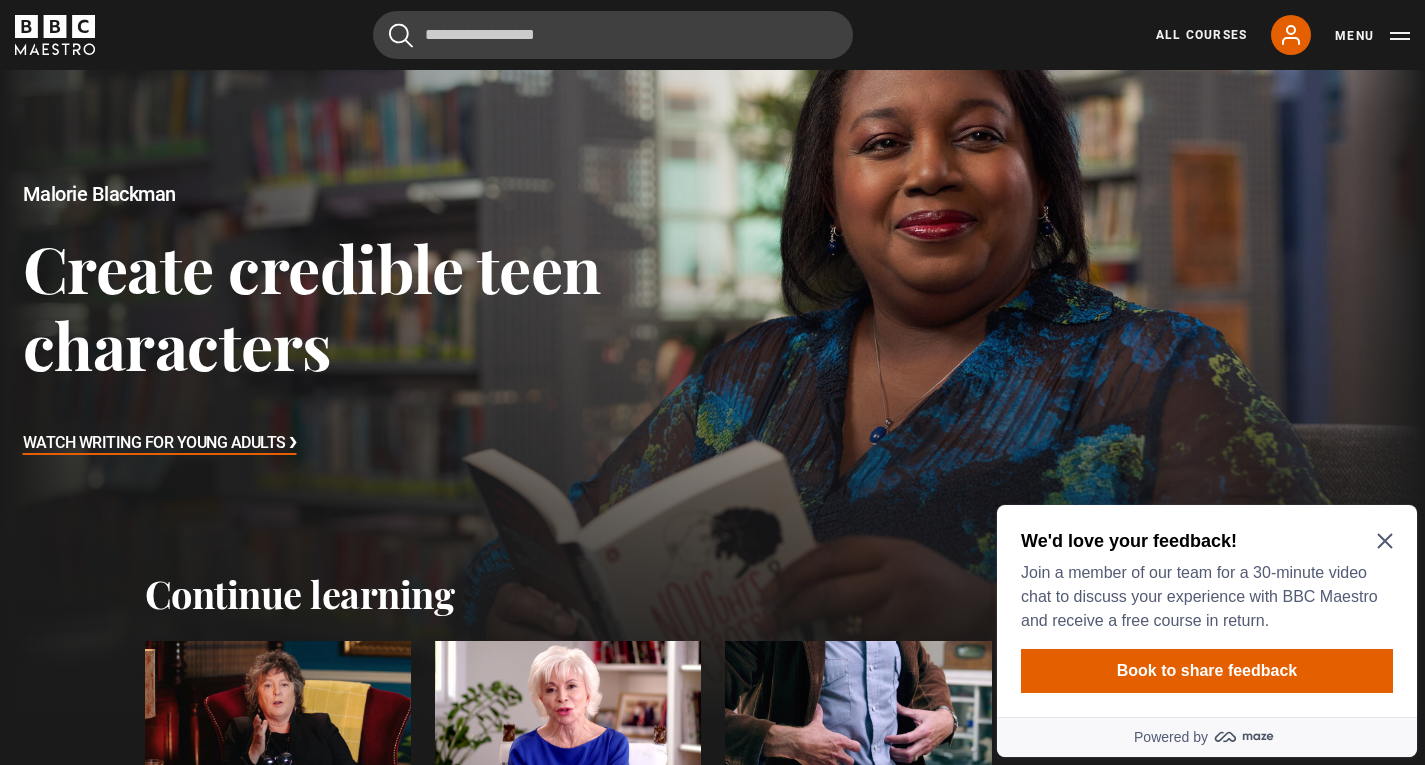 click on "We'd love your feedback!" at bounding box center (1203, 541) 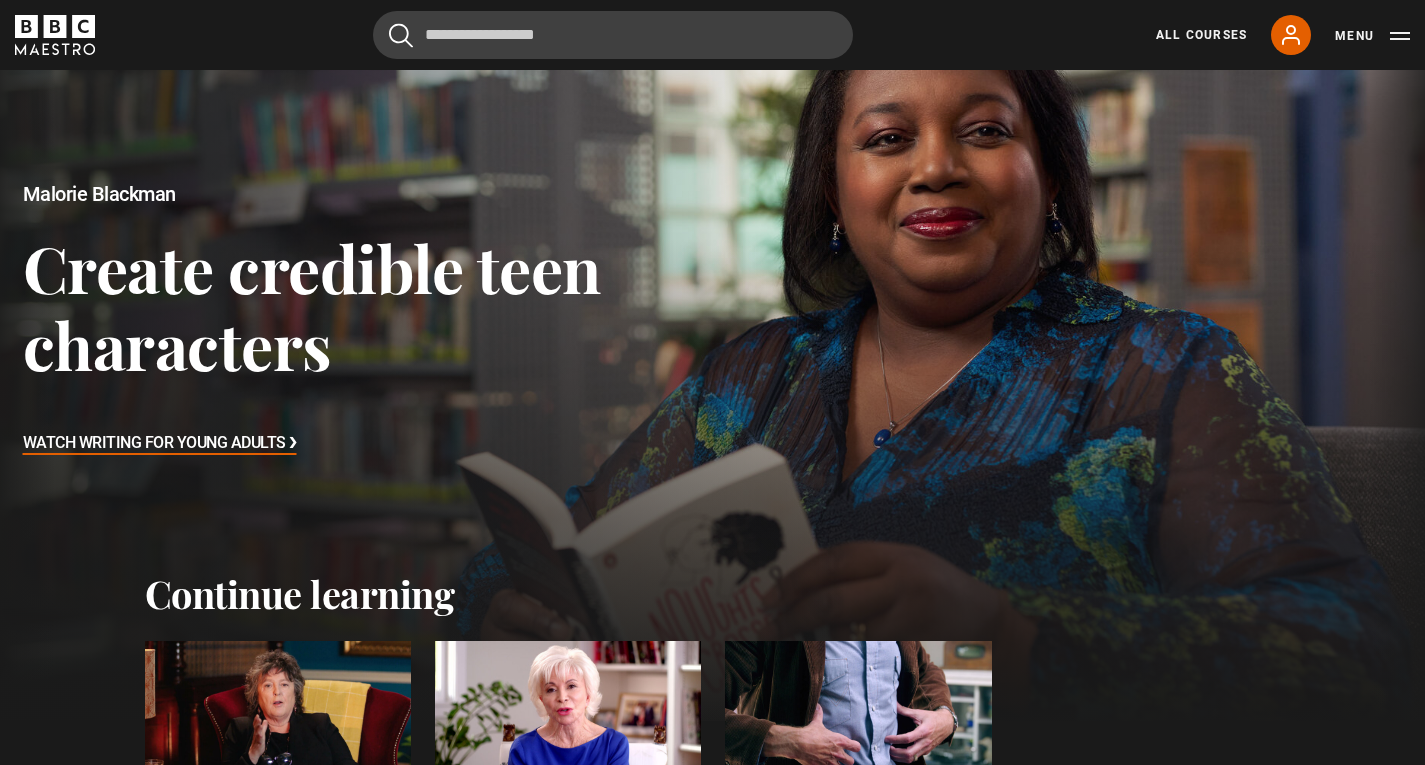 scroll, scrollTop: 0, scrollLeft: 0, axis: both 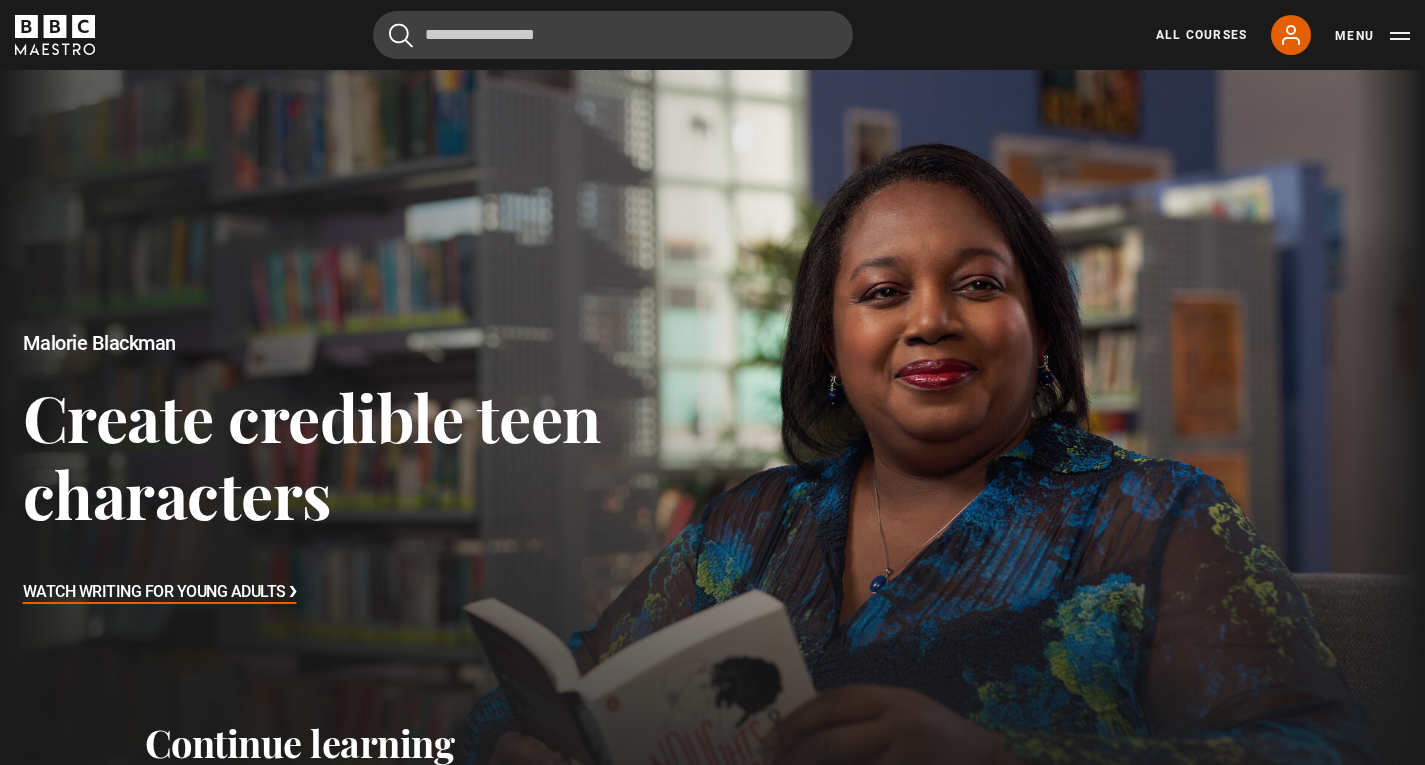 click on "All Courses
My Account
Search
Menu" at bounding box center (1271, 35) 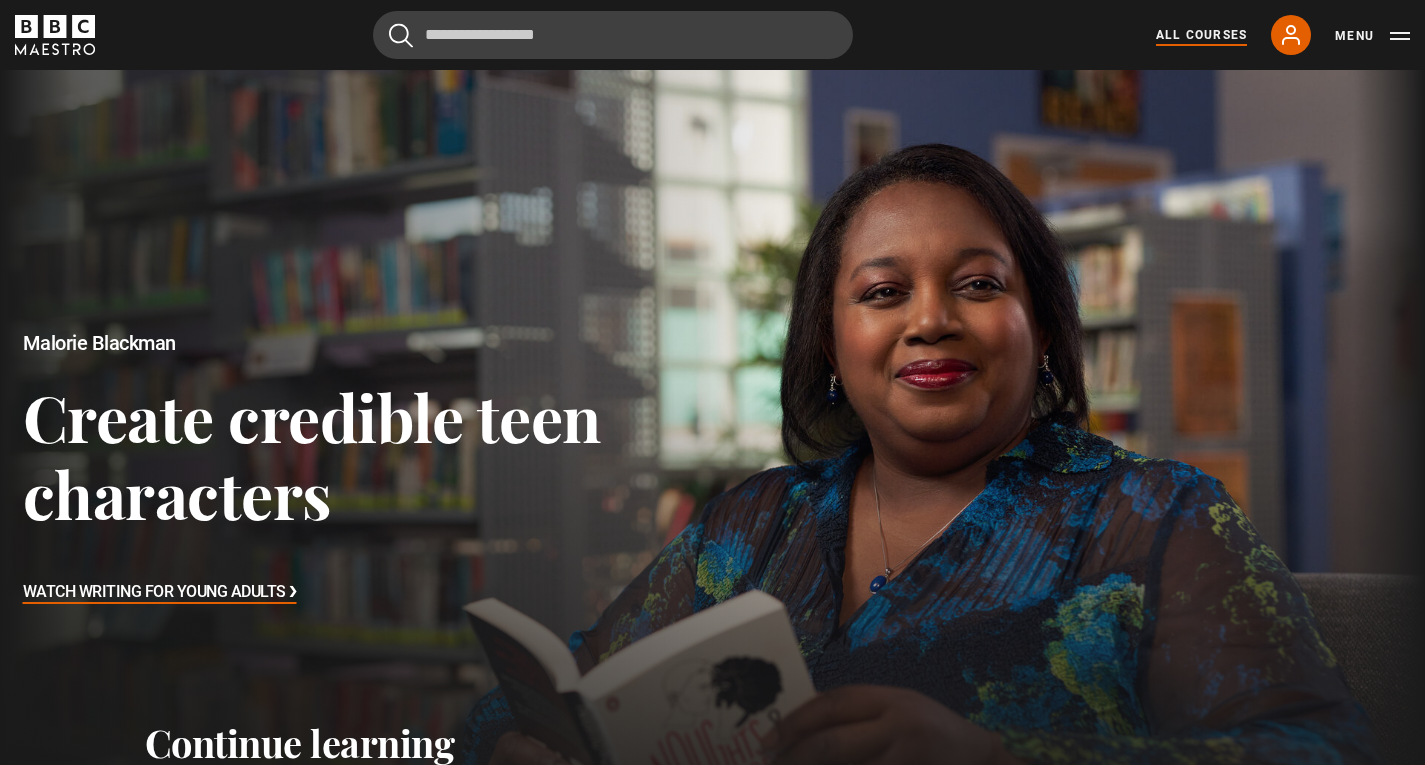 click on "All Courses" at bounding box center (1201, 35) 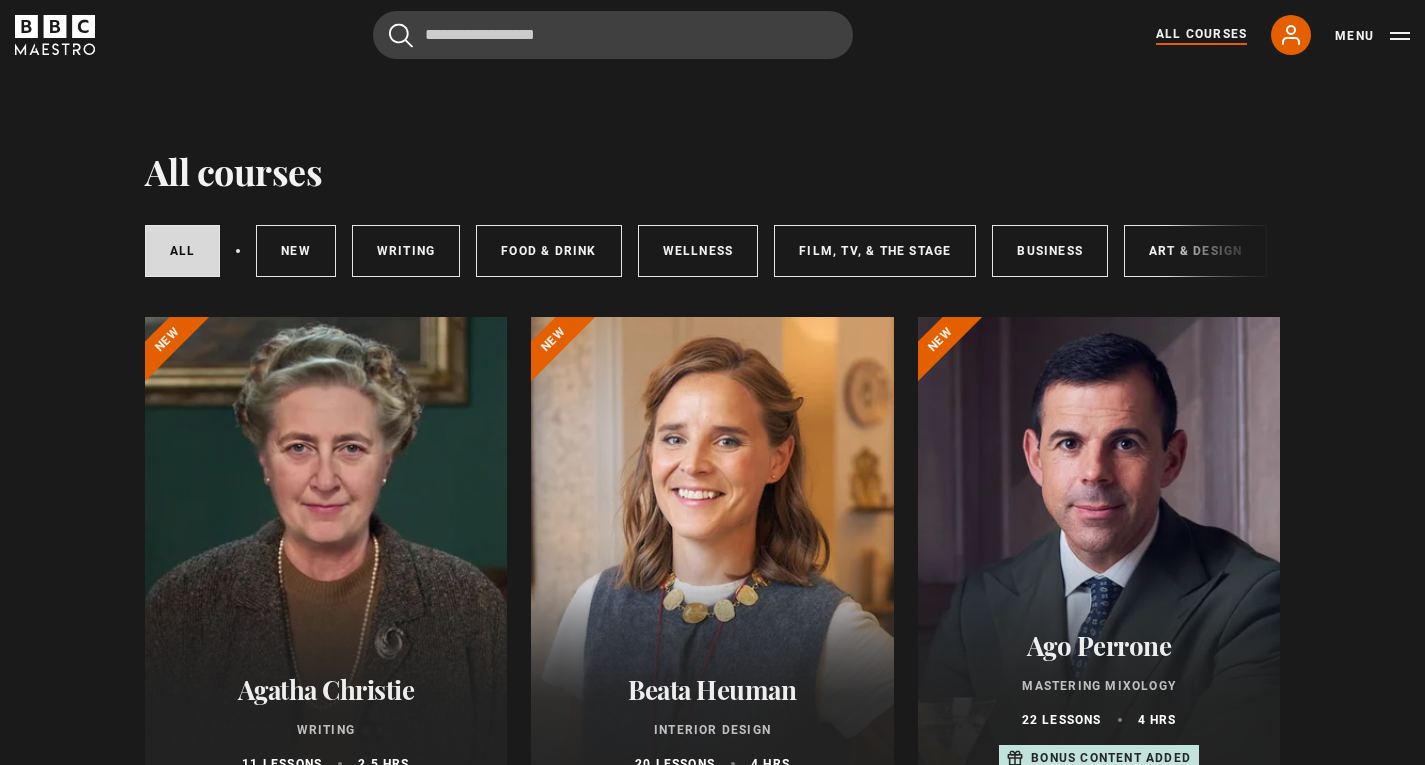 scroll, scrollTop: 0, scrollLeft: 0, axis: both 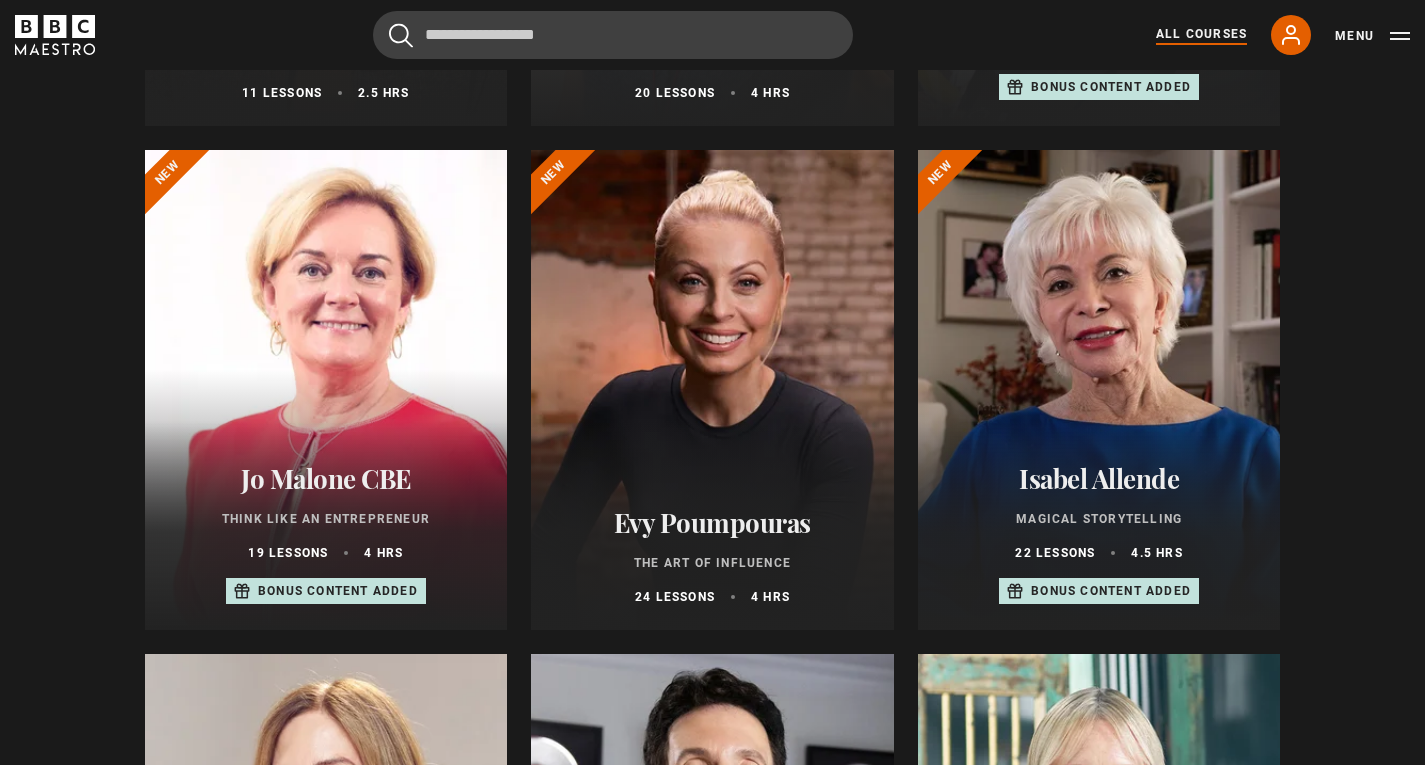 click at bounding box center [1099, 390] 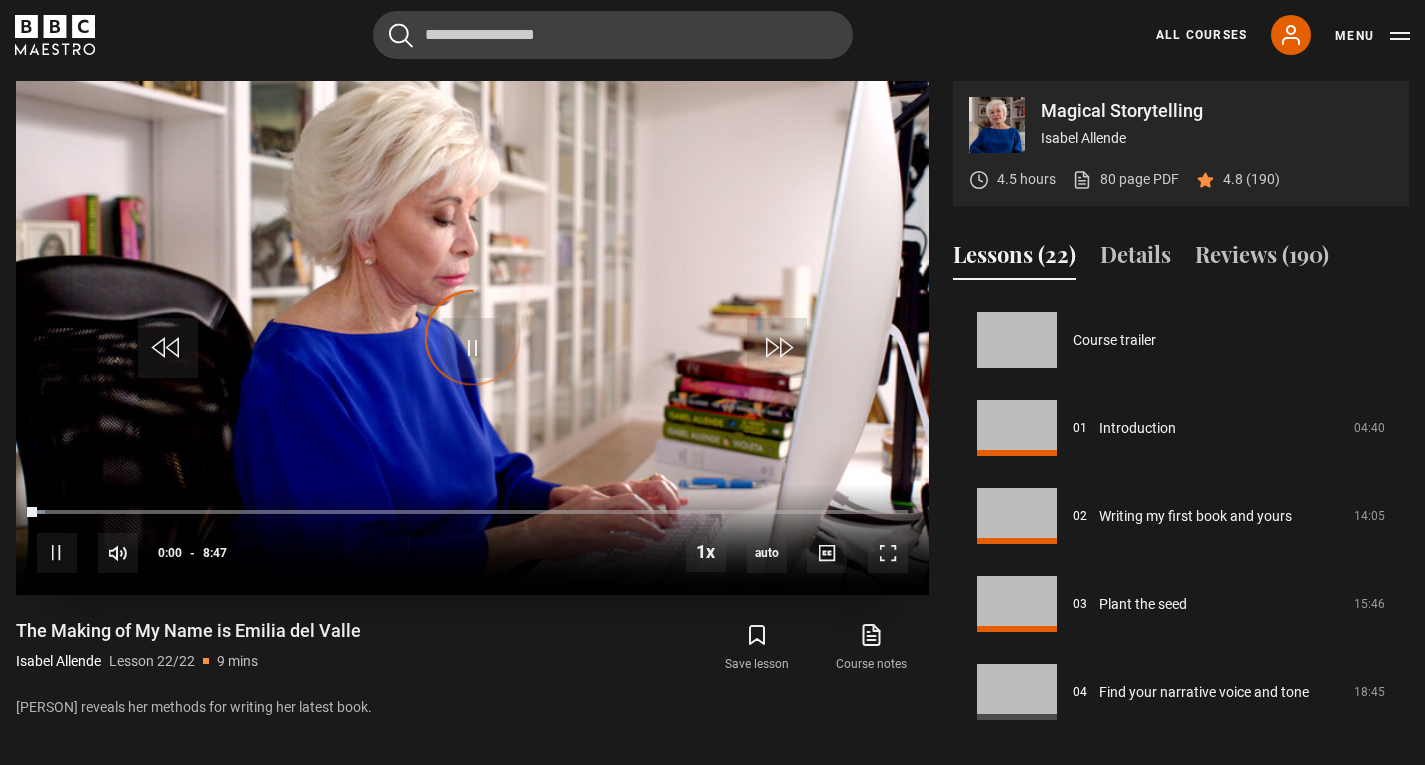 scroll, scrollTop: 977, scrollLeft: 0, axis: vertical 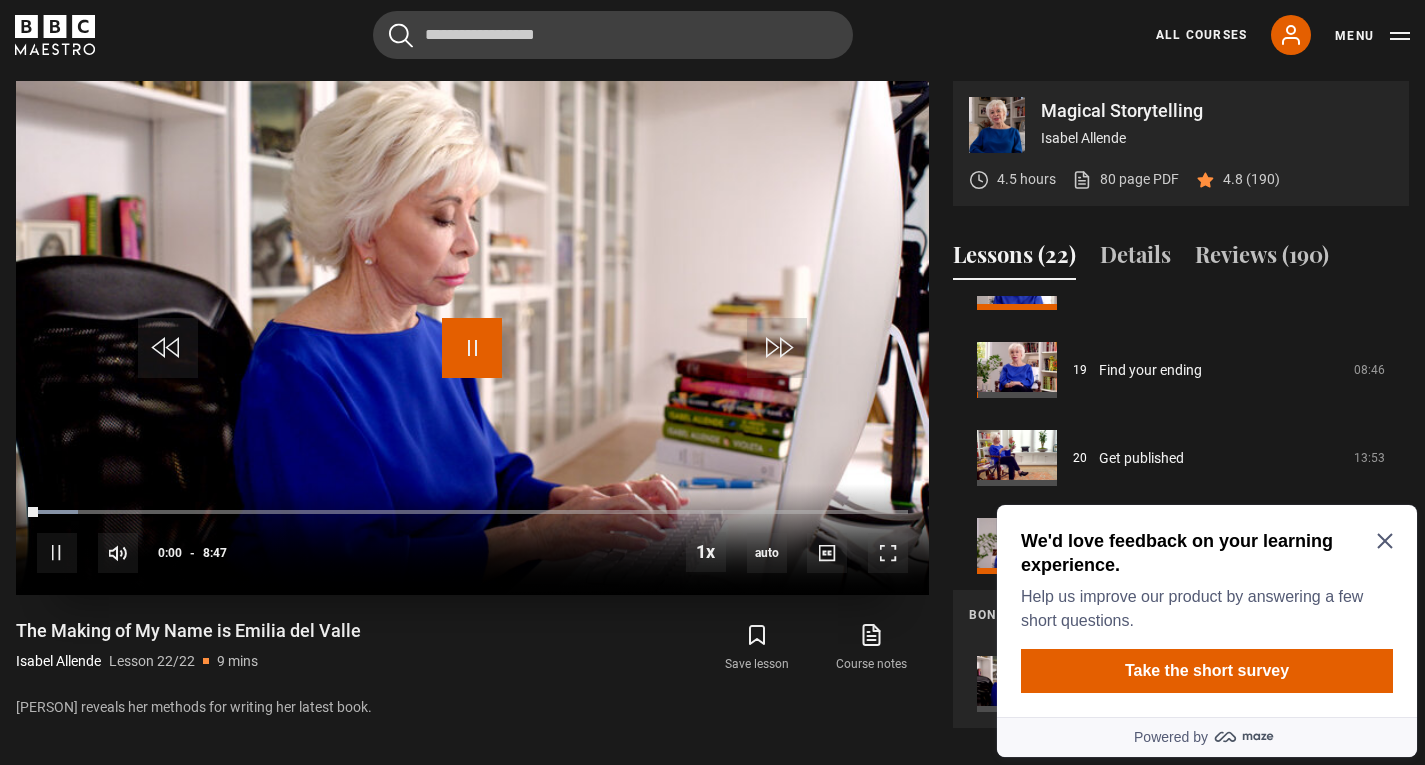 click at bounding box center (472, 348) 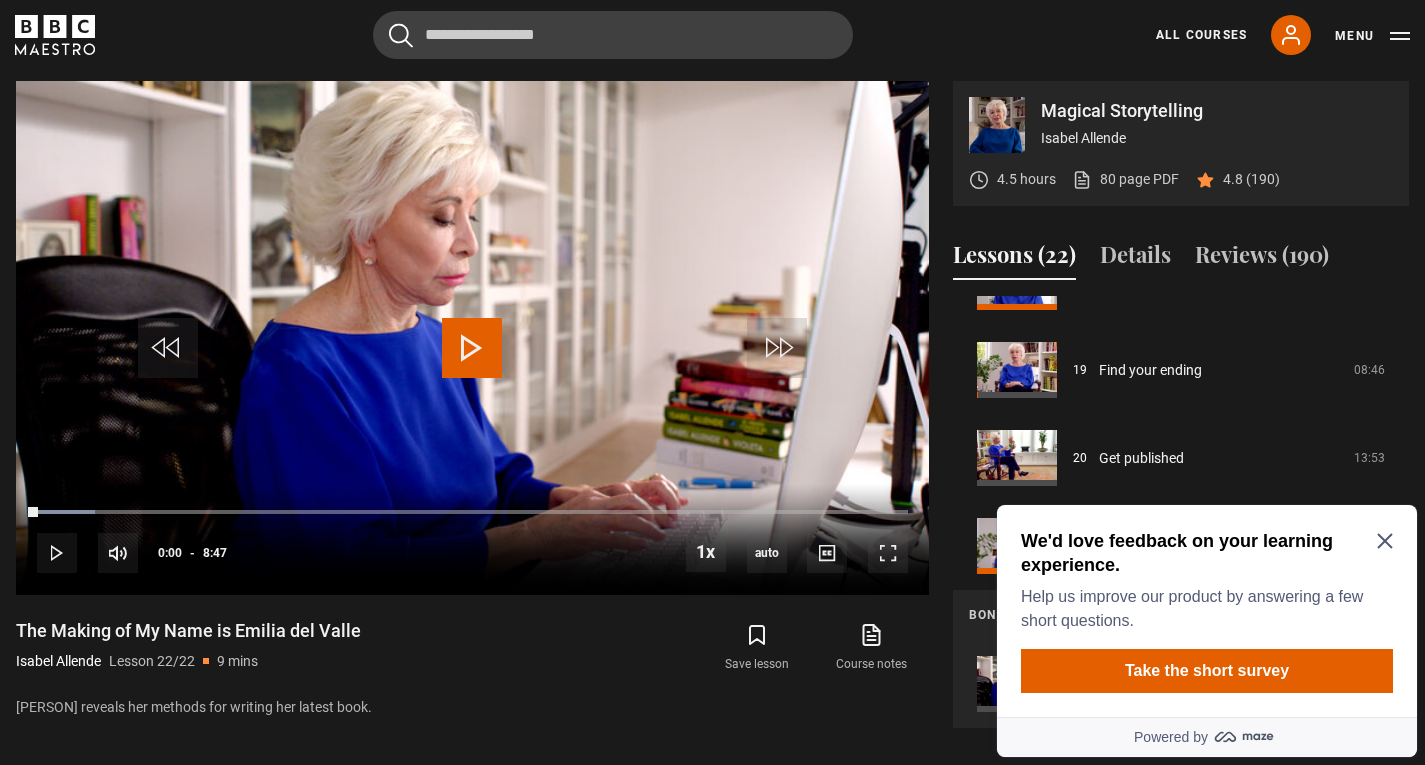 click 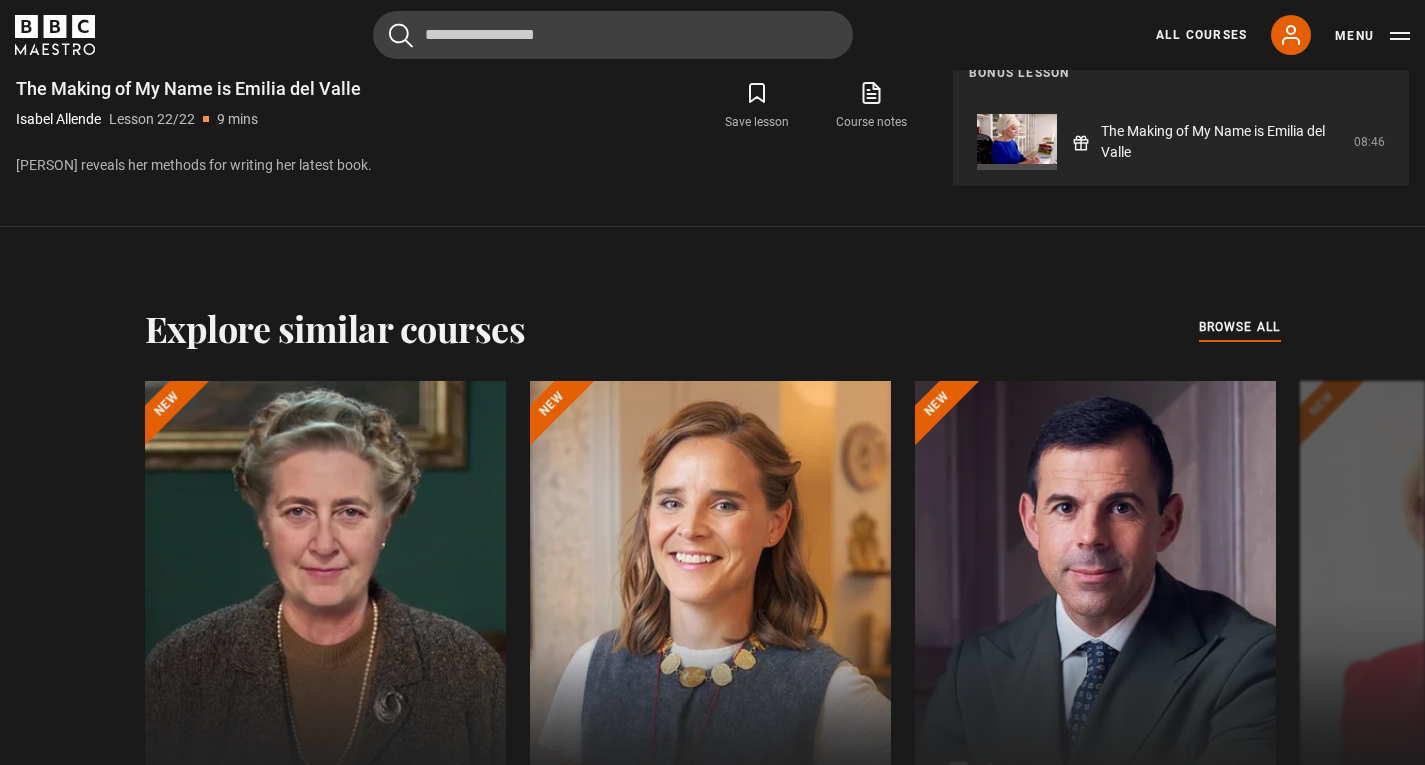scroll, scrollTop: 1723, scrollLeft: 0, axis: vertical 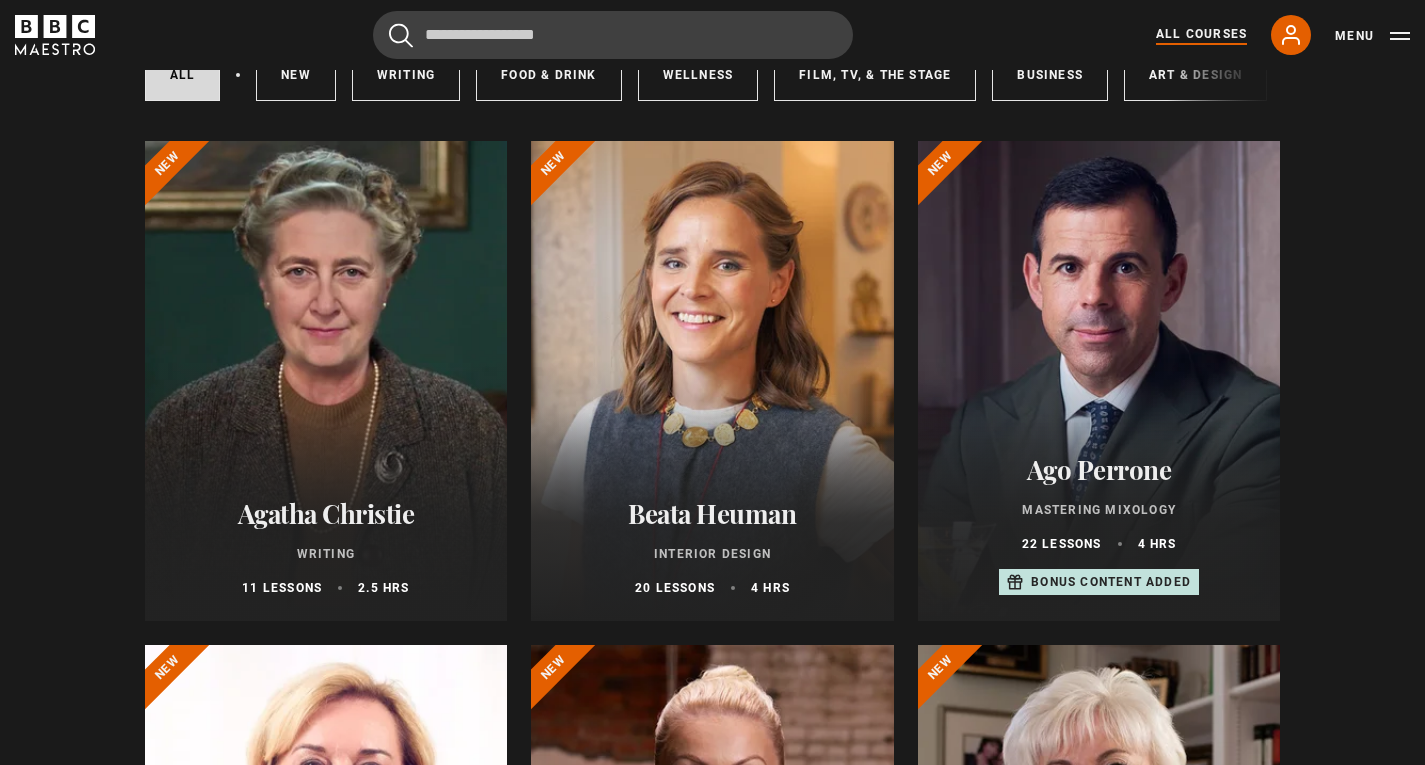 click at bounding box center [712, 381] 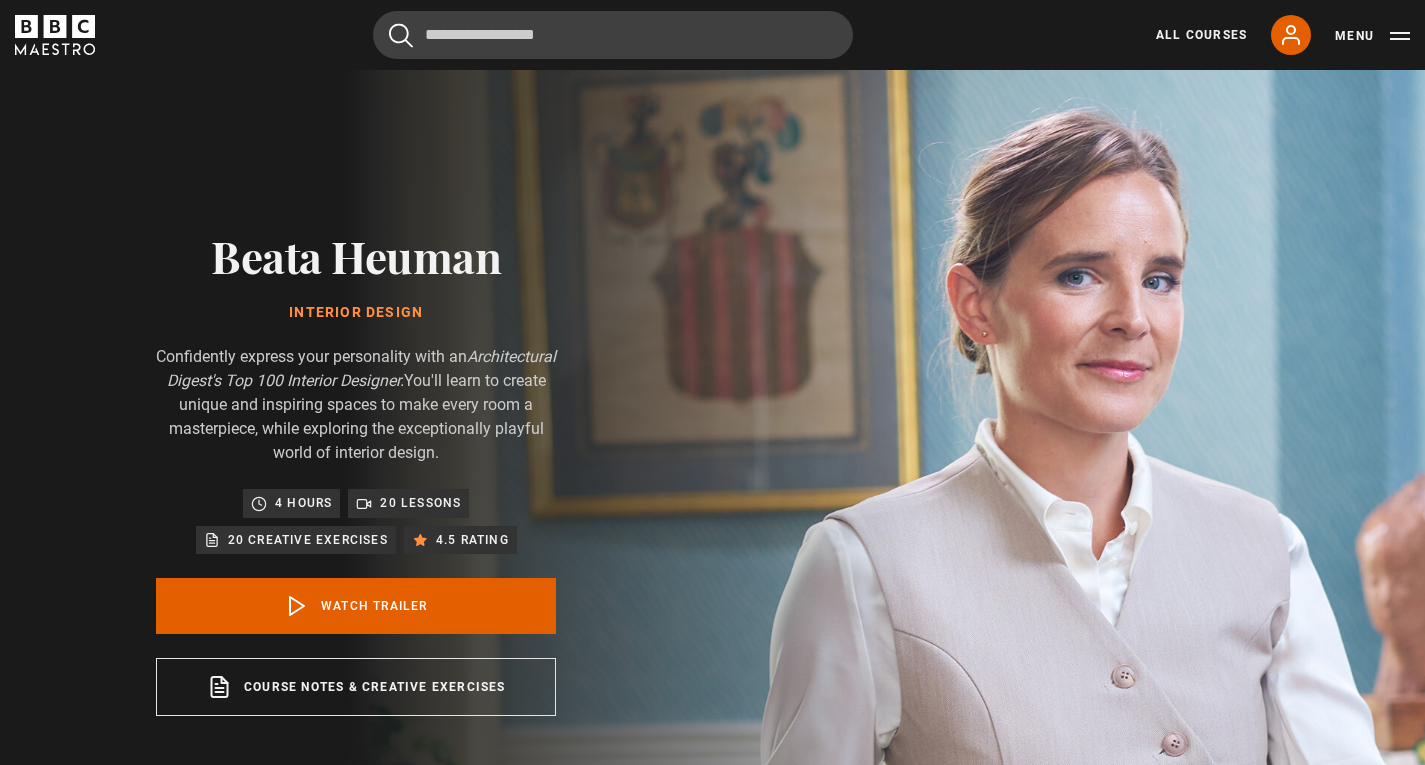 scroll, scrollTop: 0, scrollLeft: 0, axis: both 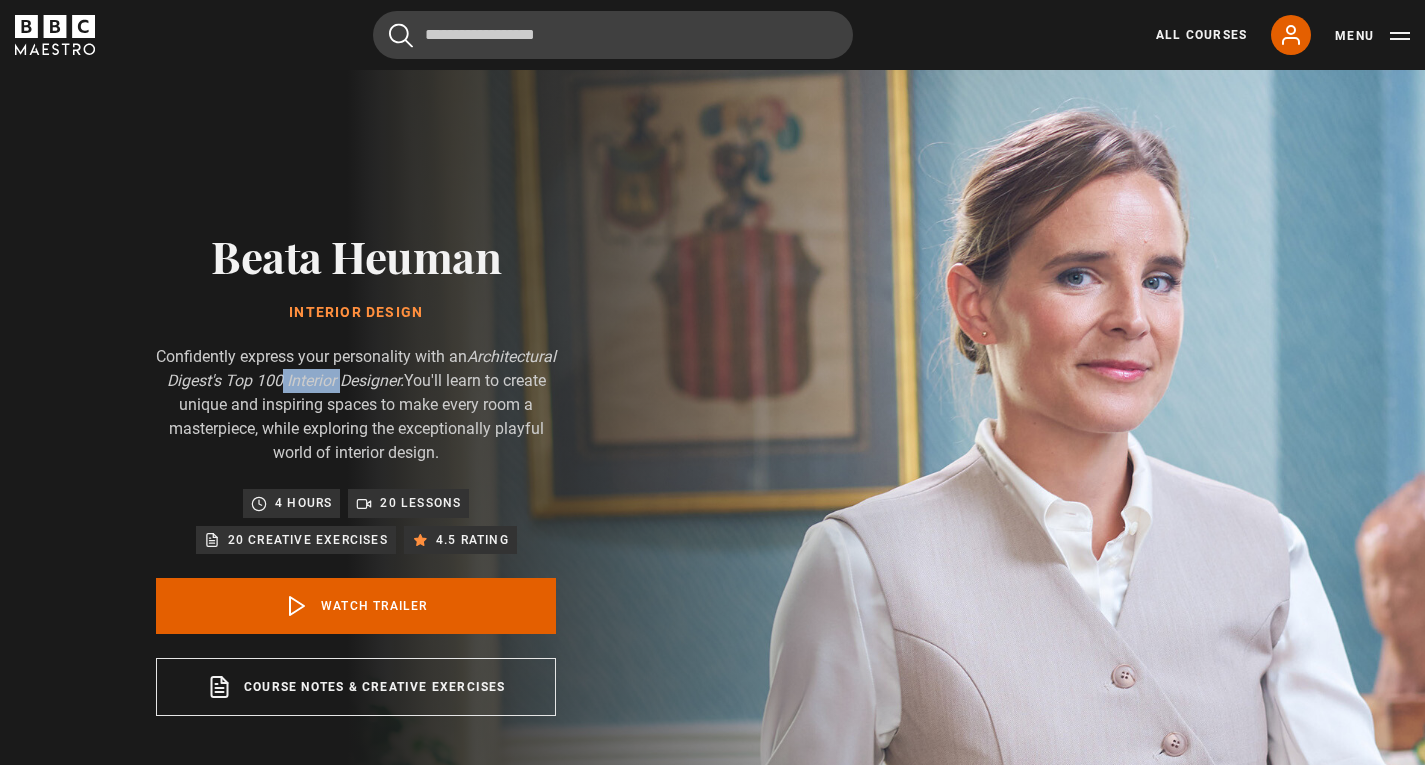 drag, startPoint x: 380, startPoint y: 382, endPoint x: 438, endPoint y: 388, distance: 58.30952 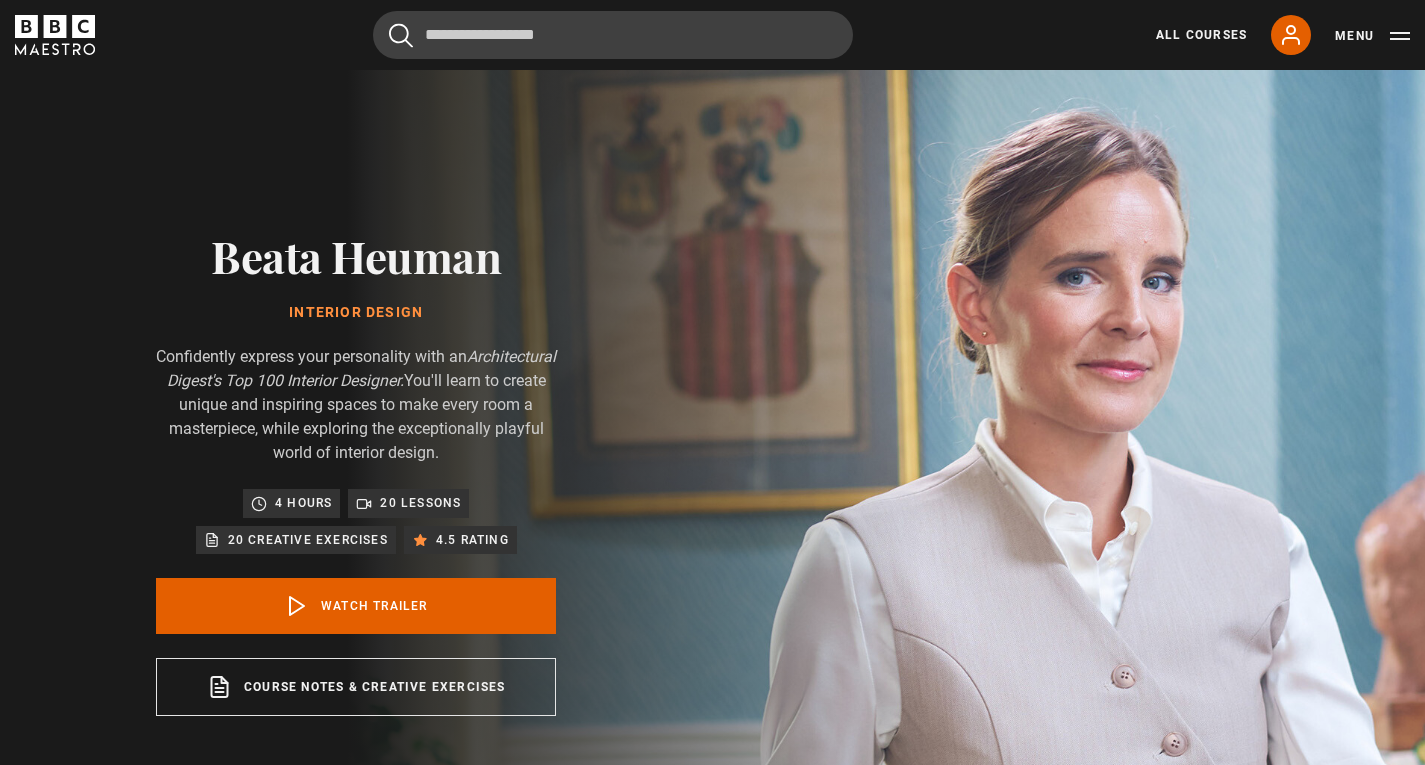 click on "Confidently express your personality with an  Architectural Digest's Top 100 Interior Designer.  You'll learn to create unique and inspiring spaces to make every room a masterpiece, while exploring the exceptionally playful world of interior design." at bounding box center [356, 405] 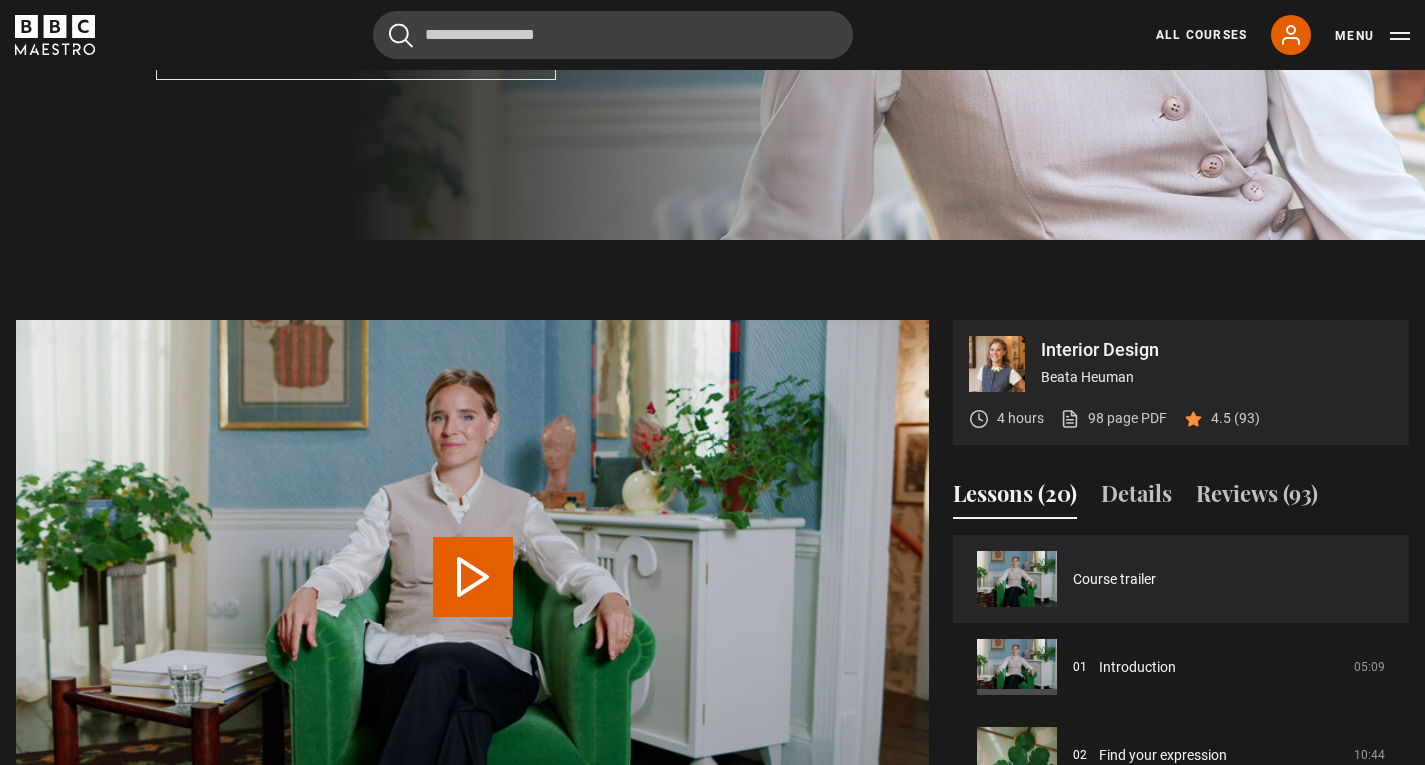 scroll, scrollTop: 835, scrollLeft: 0, axis: vertical 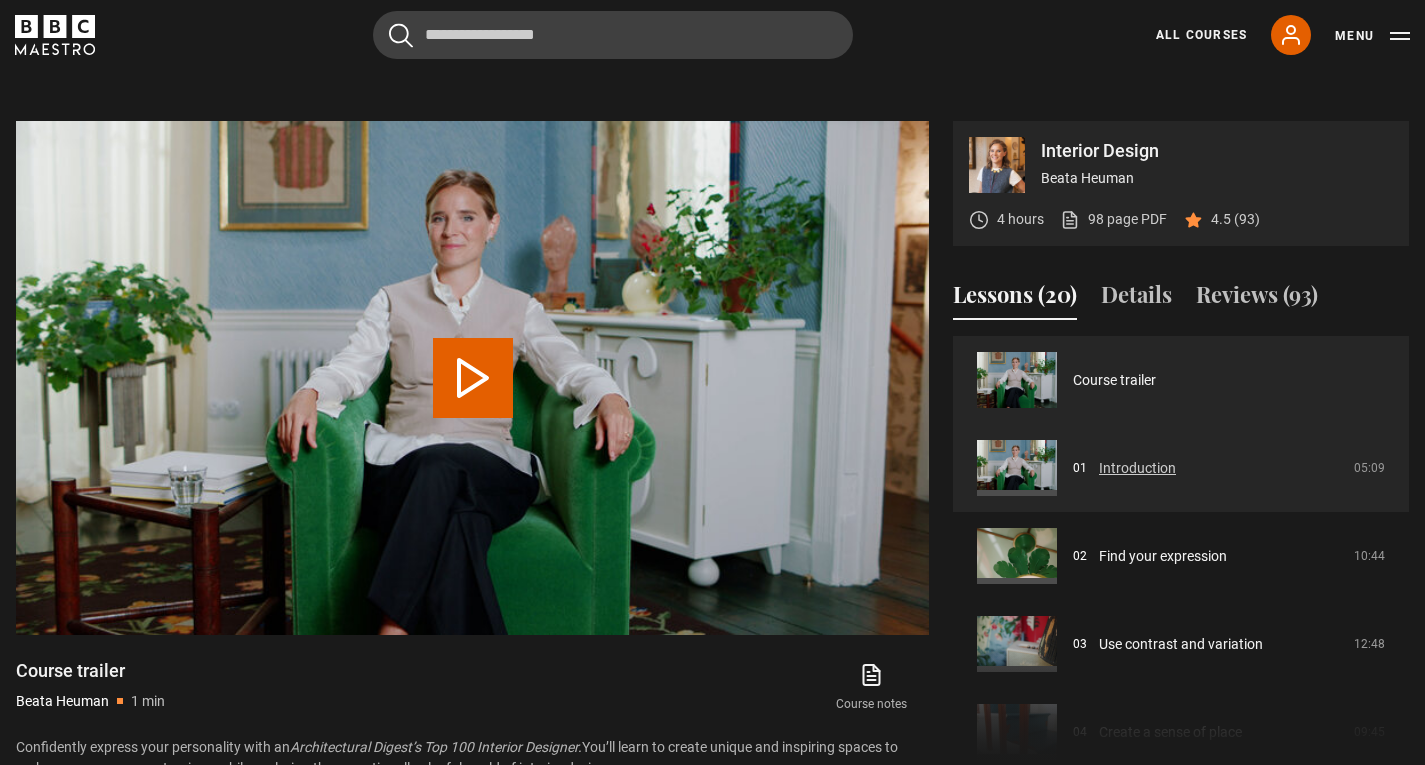 click on "Introduction" at bounding box center [1137, 468] 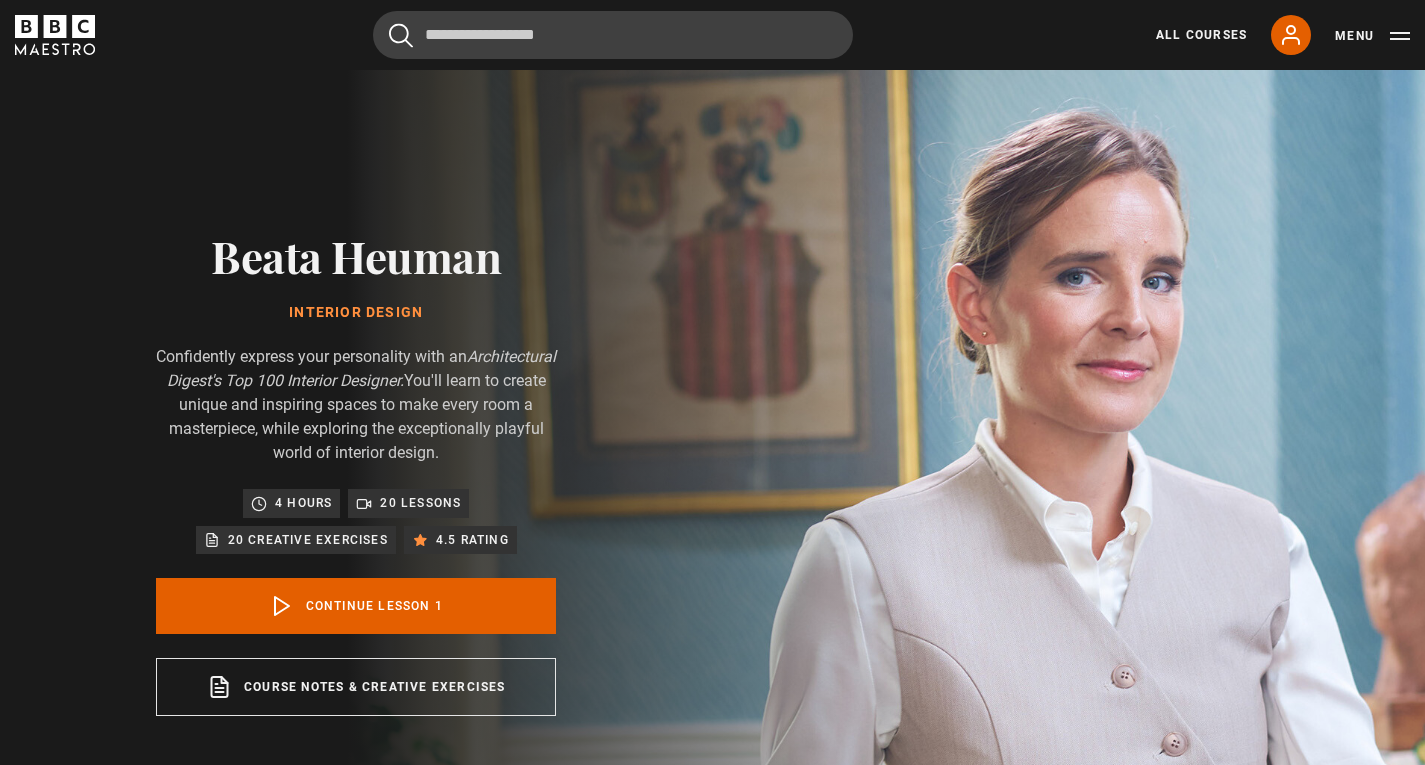 scroll, scrollTop: 876, scrollLeft: 0, axis: vertical 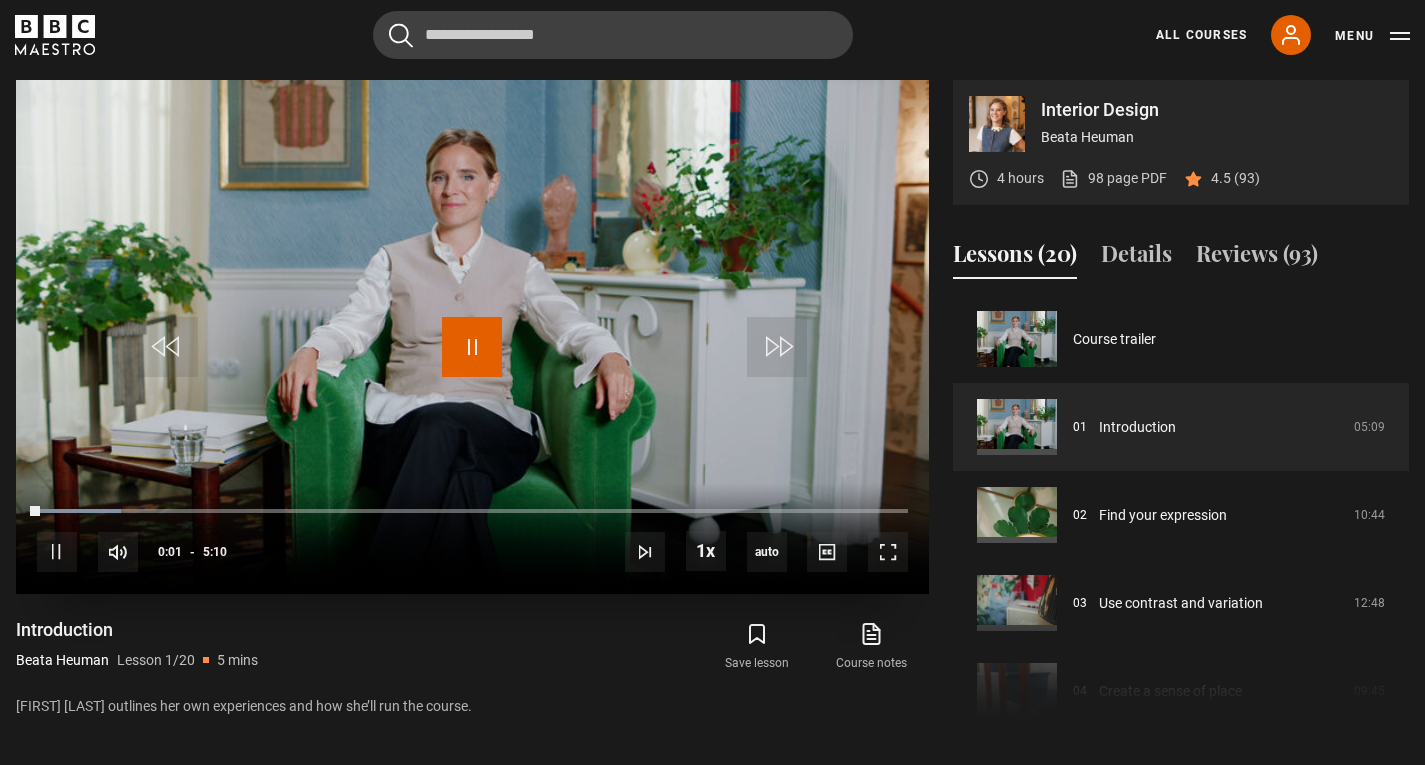 click at bounding box center [472, 347] 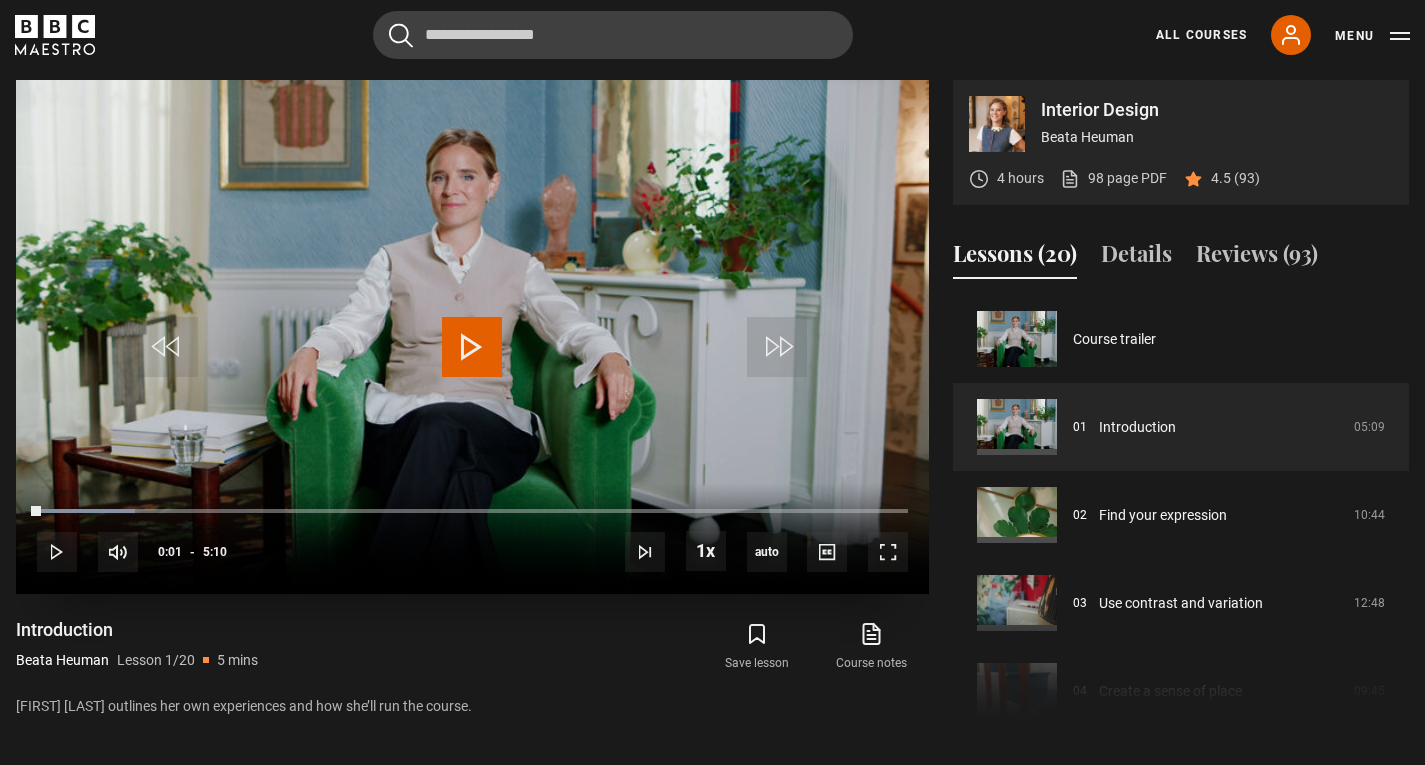 click at bounding box center (472, 347) 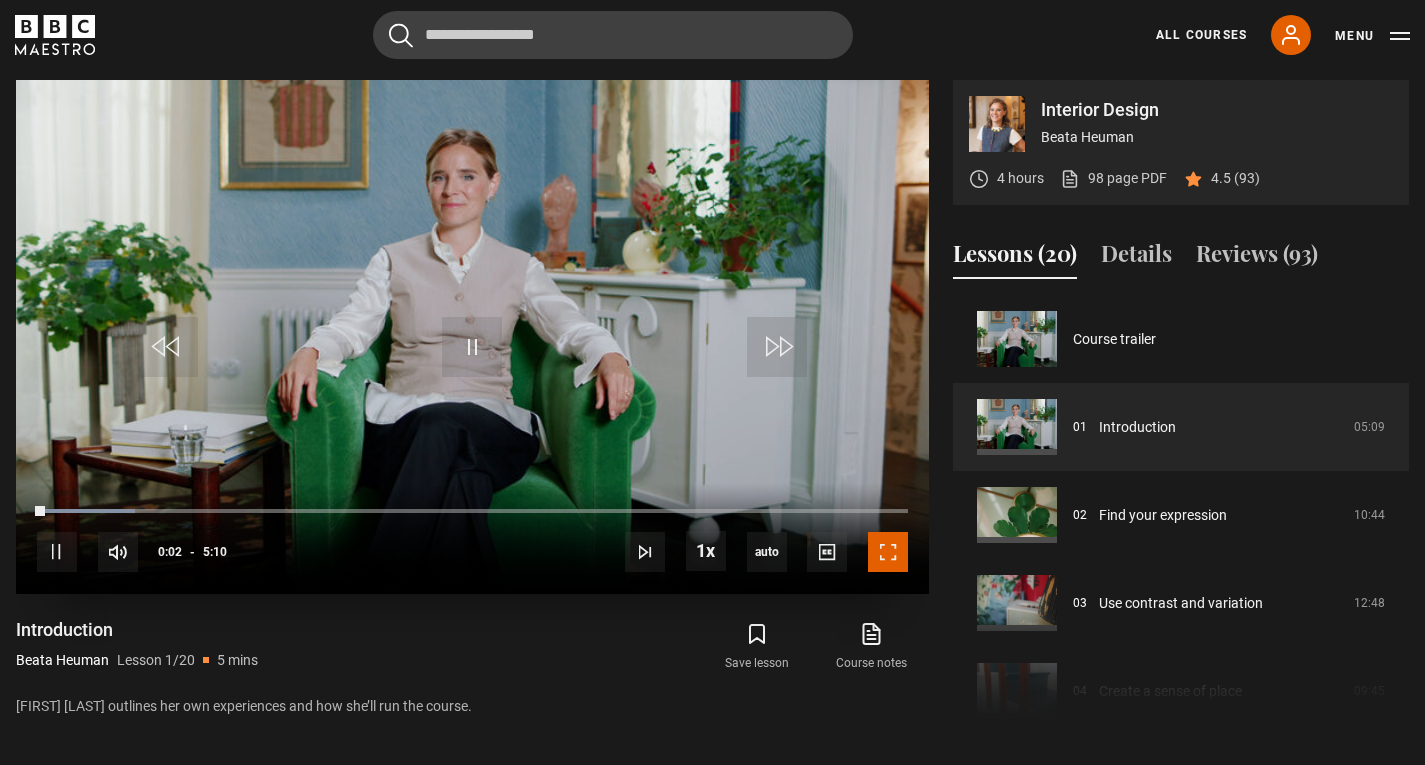 click at bounding box center (888, 552) 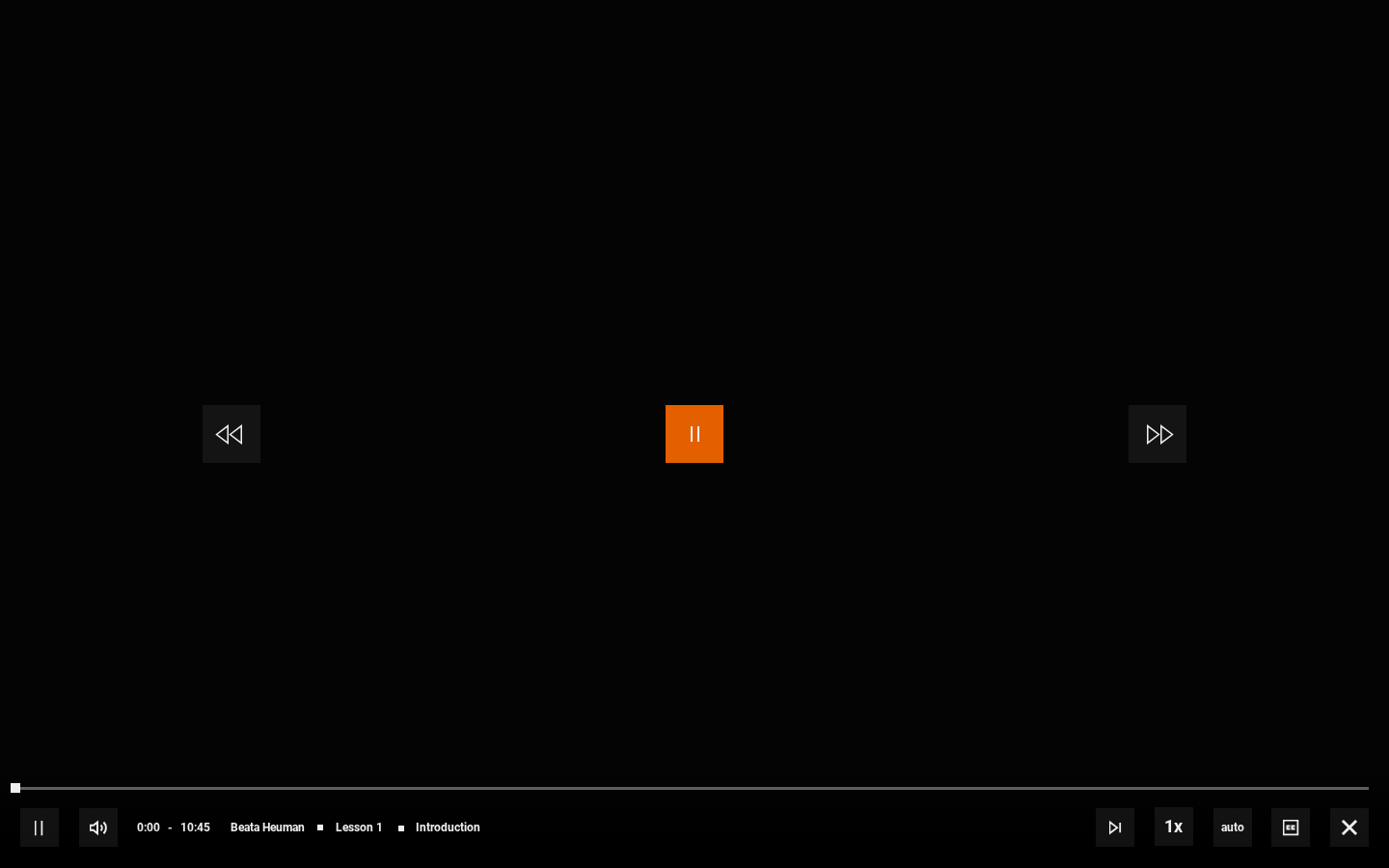 click at bounding box center [694, 434] 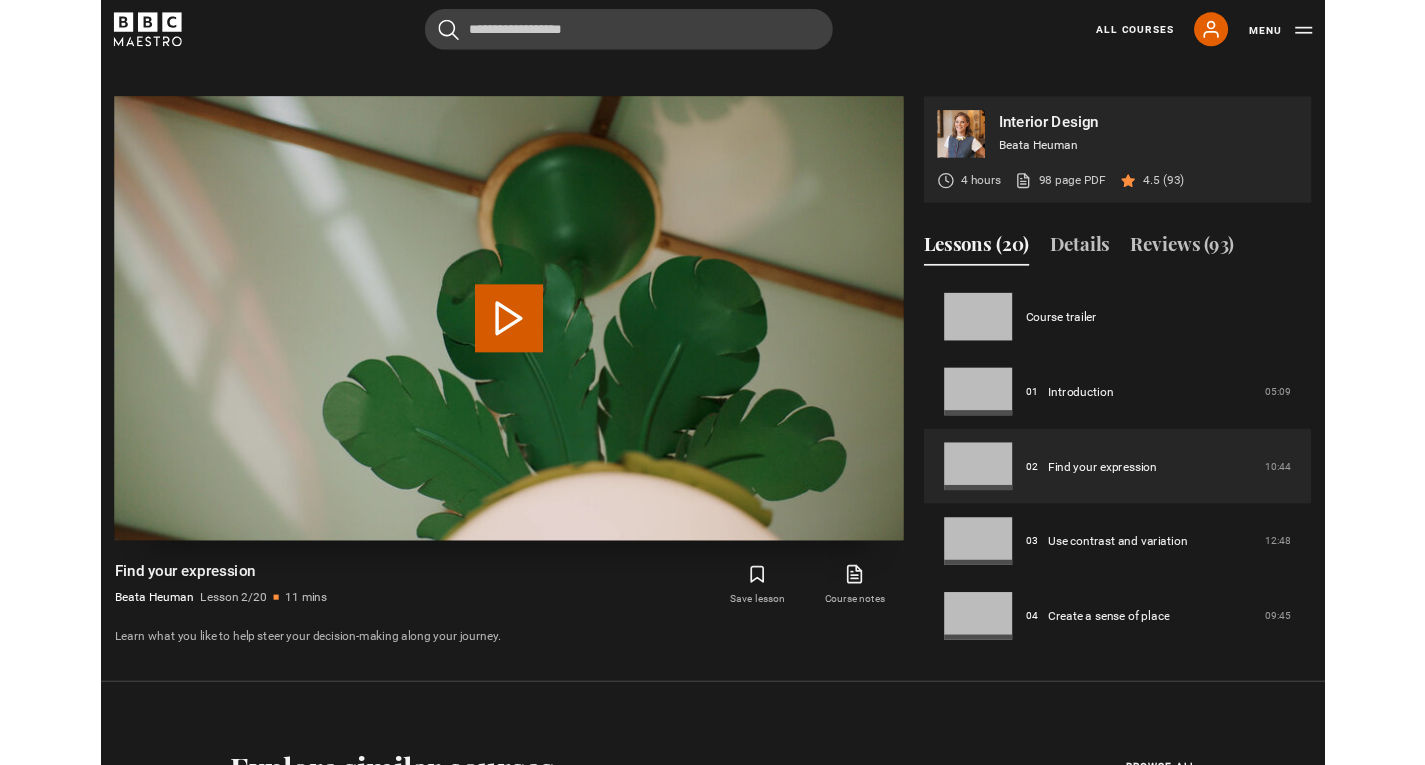 scroll, scrollTop: 910, scrollLeft: 0, axis: vertical 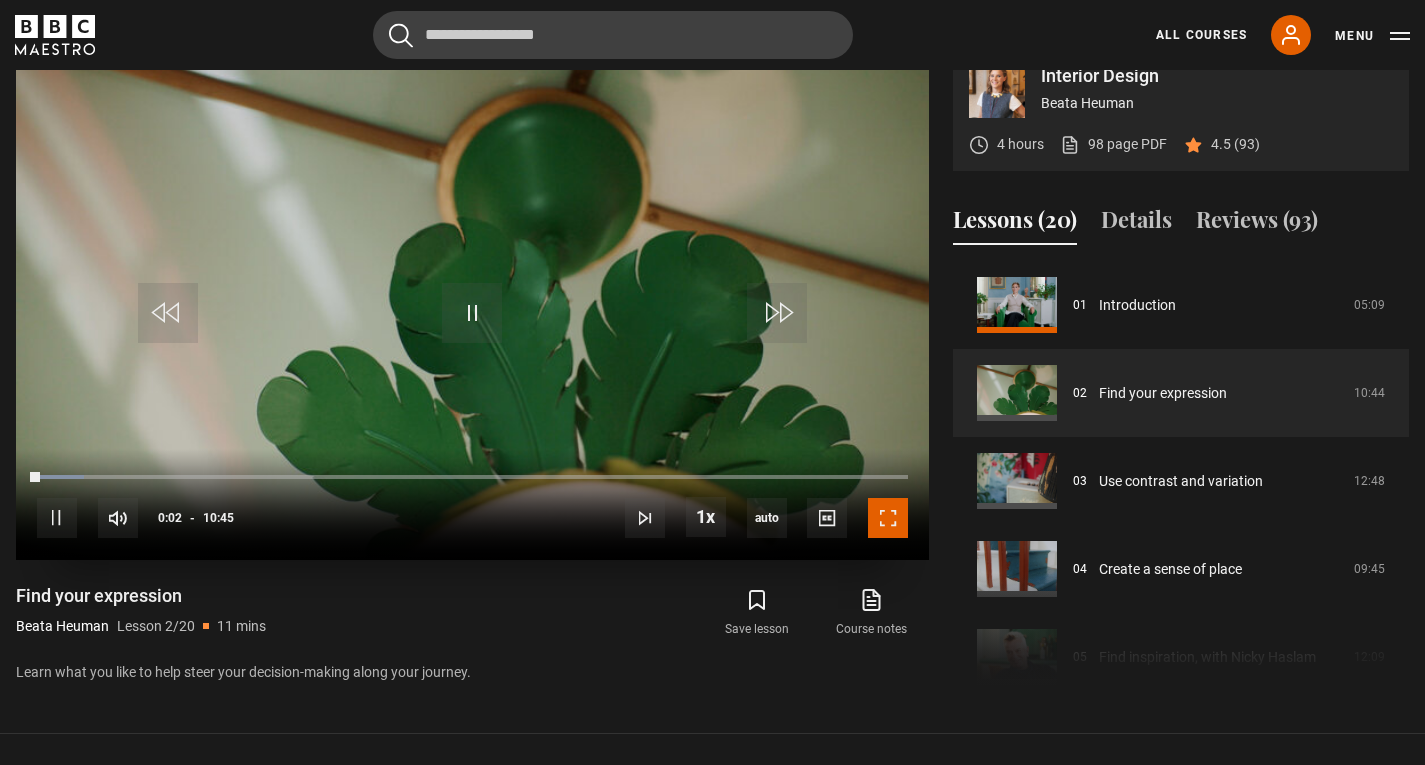click at bounding box center (888, 518) 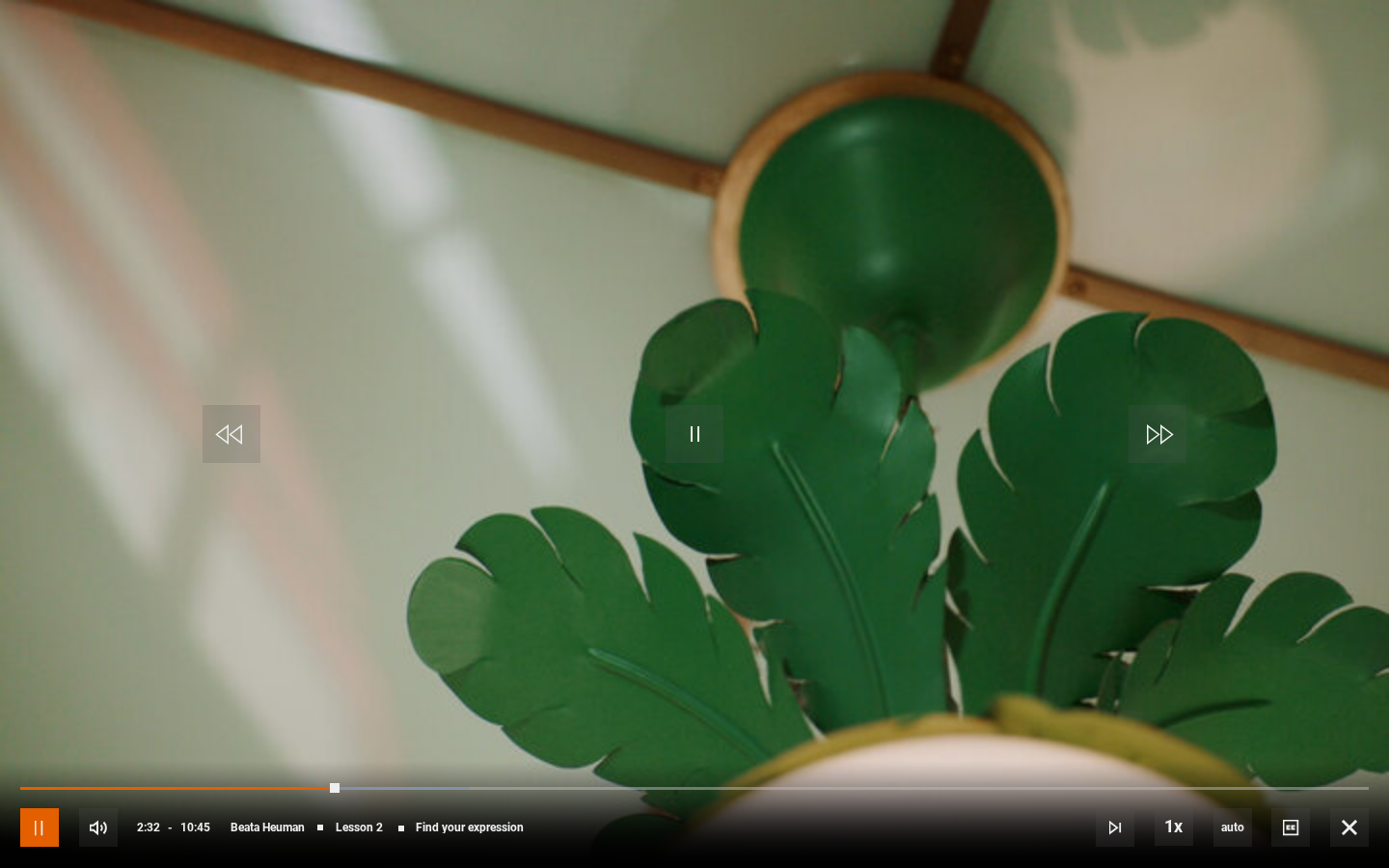 click at bounding box center [40, 827] 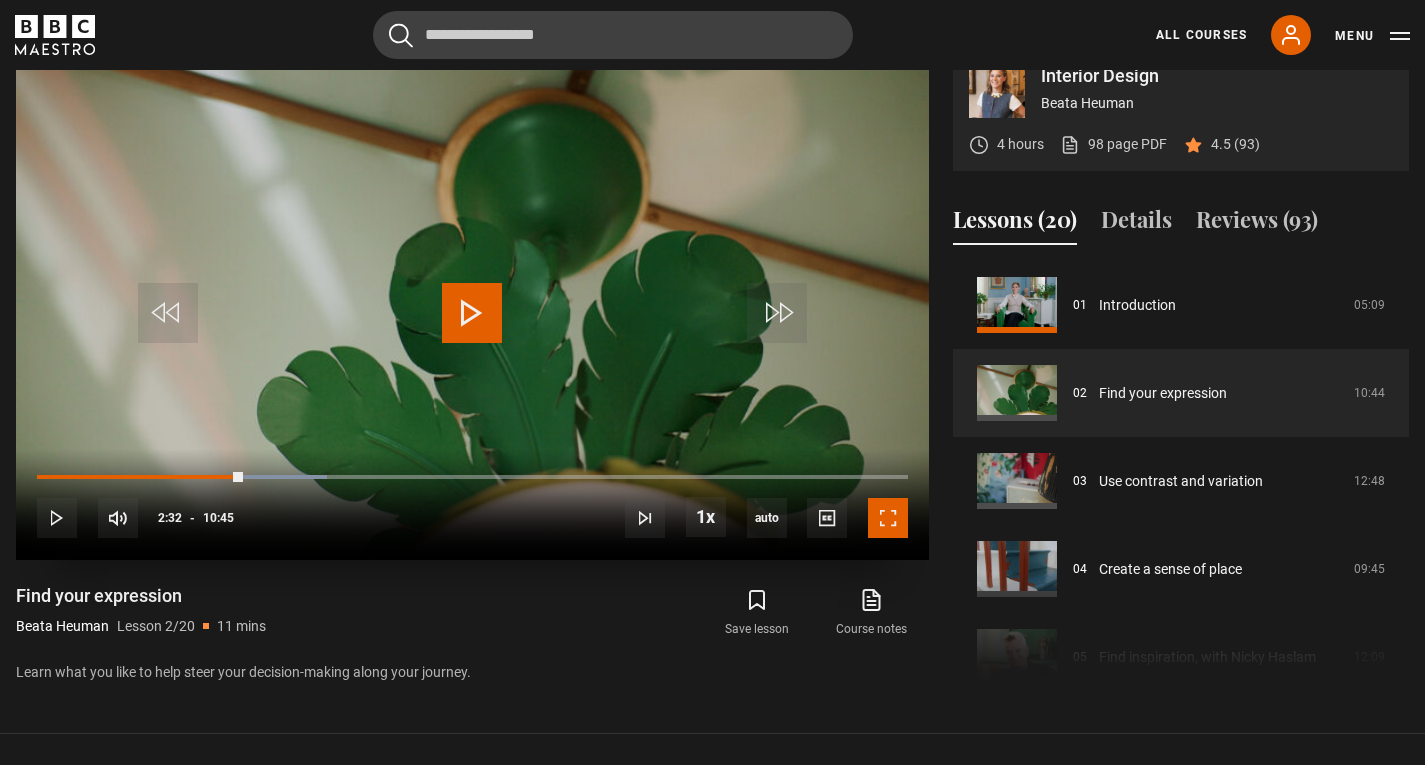 click at bounding box center [888, 518] 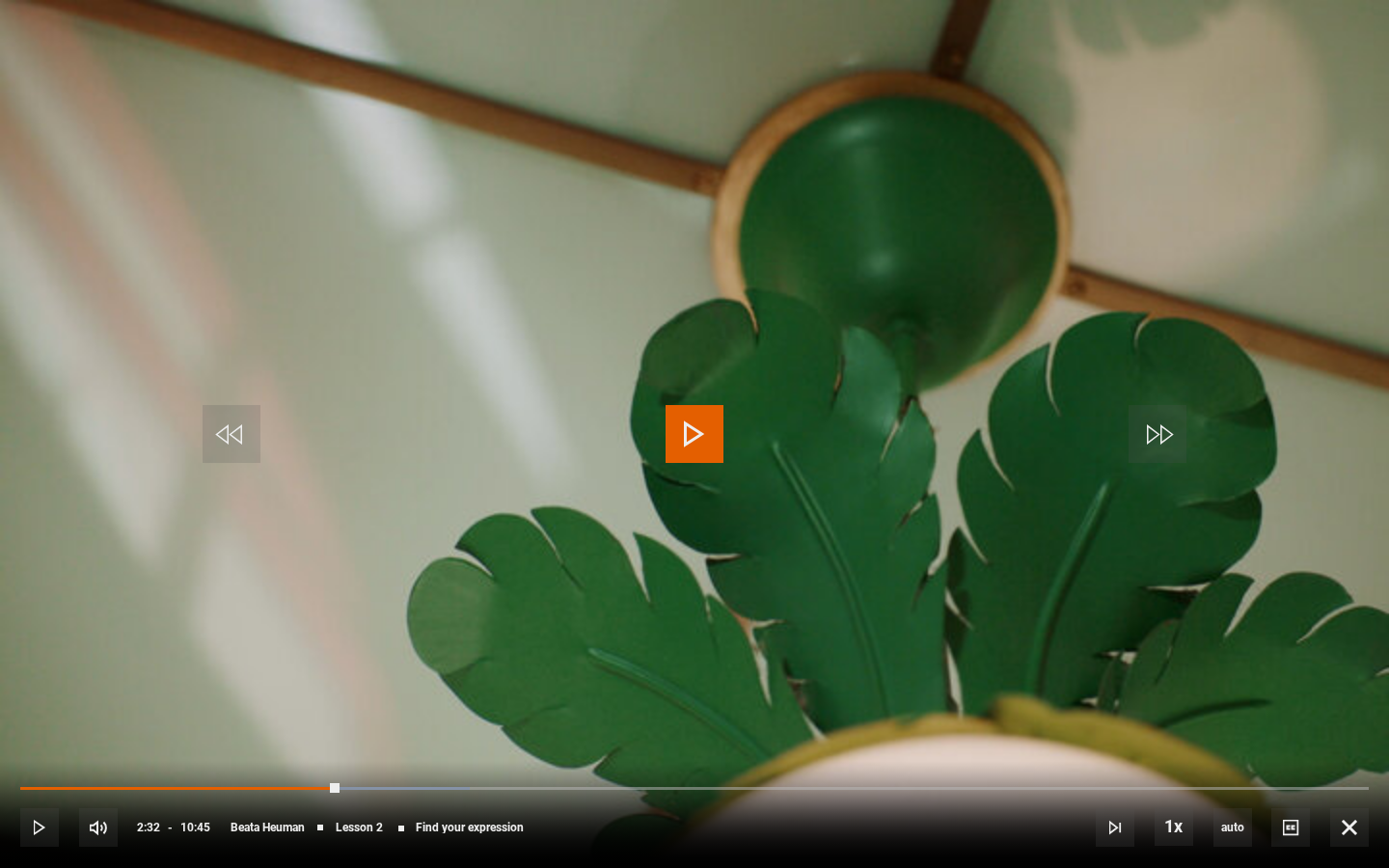 click at bounding box center [694, 434] 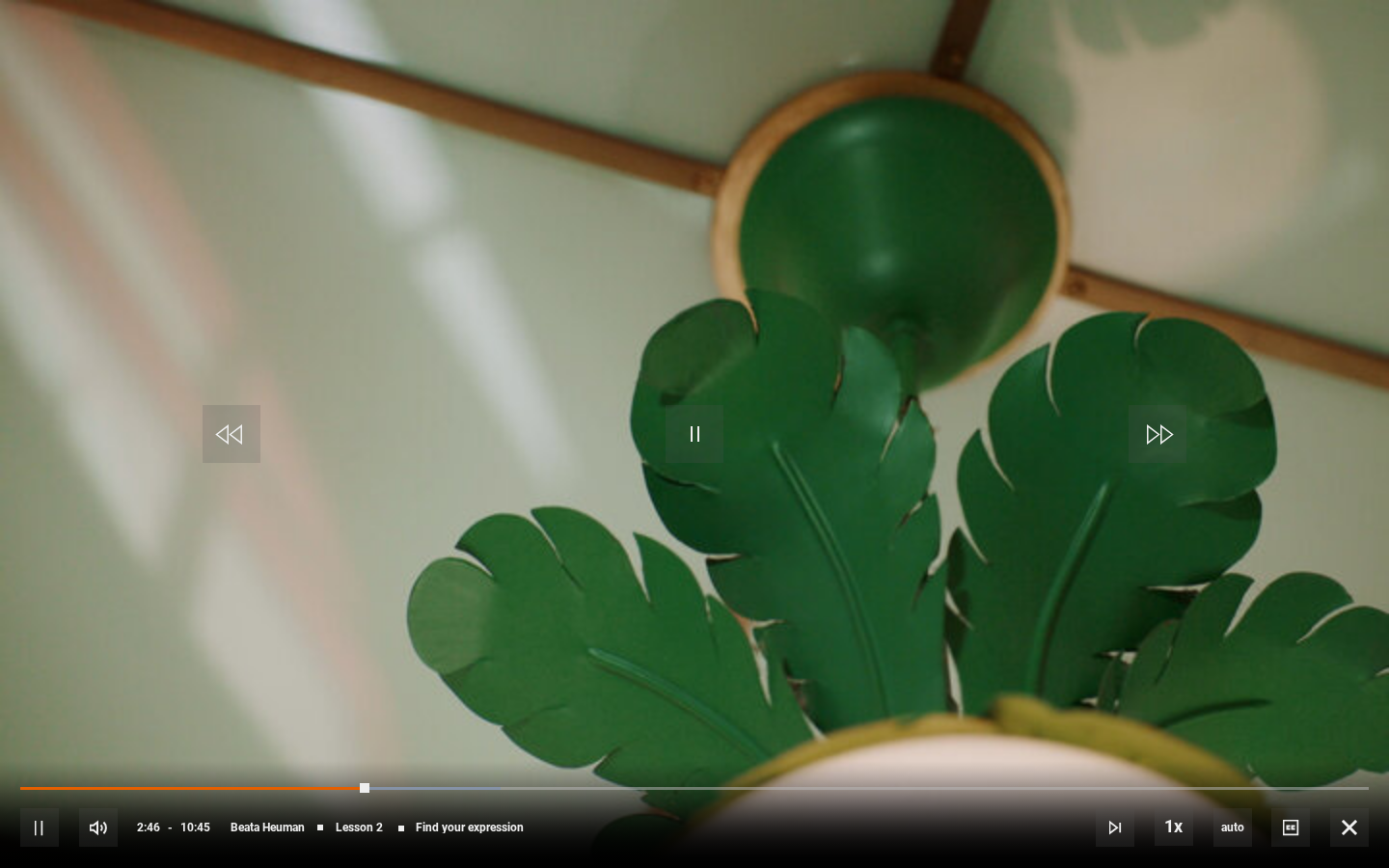 click at bounding box center [694, 434] 